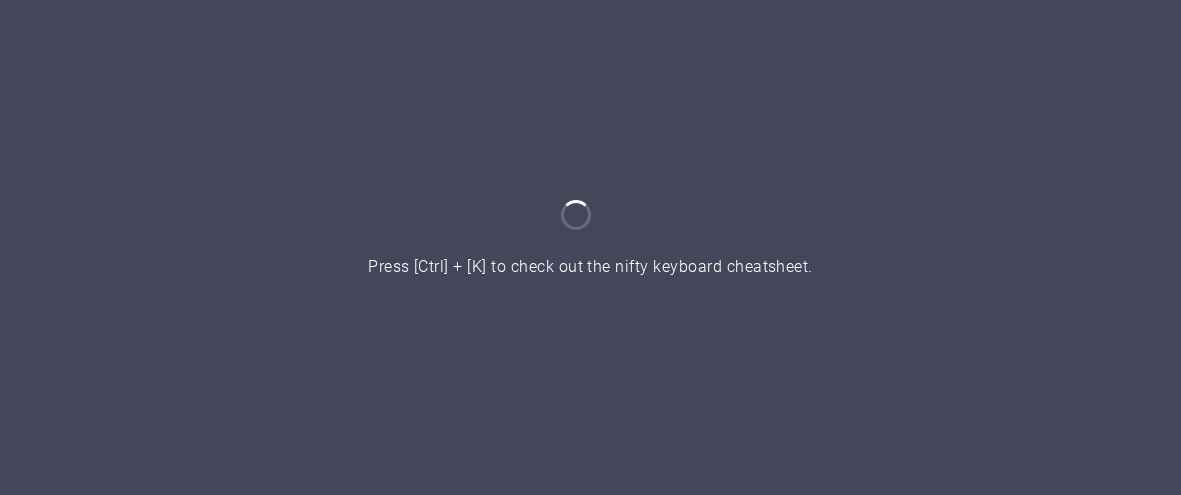 scroll, scrollTop: 0, scrollLeft: 0, axis: both 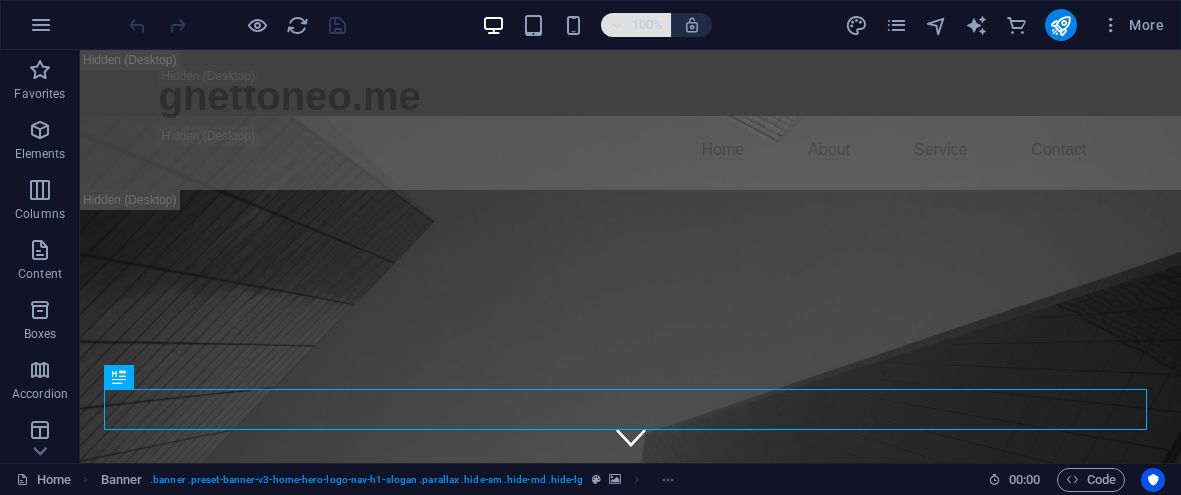 click on "100%" at bounding box center (647, 25) 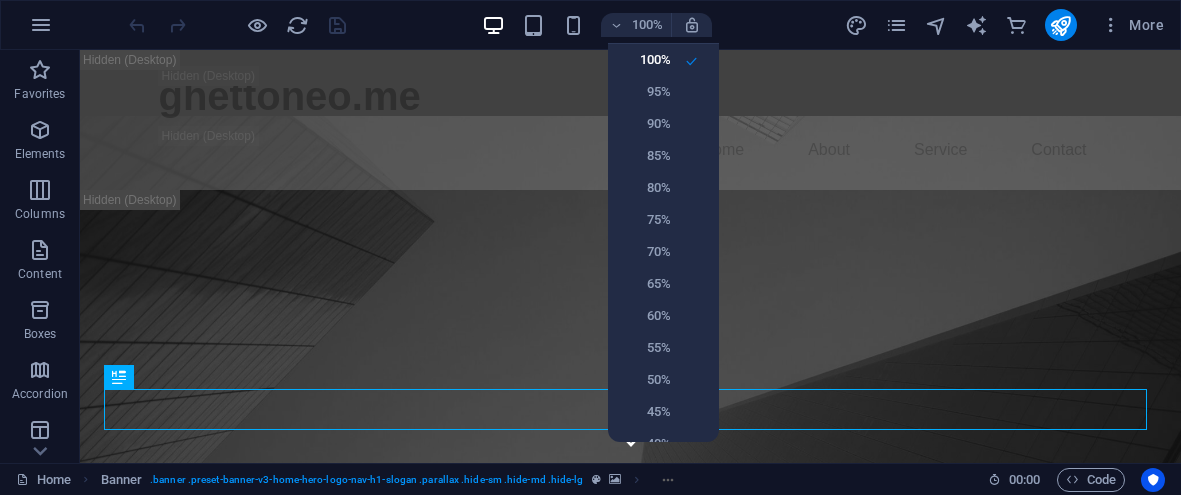 click at bounding box center [590, 247] 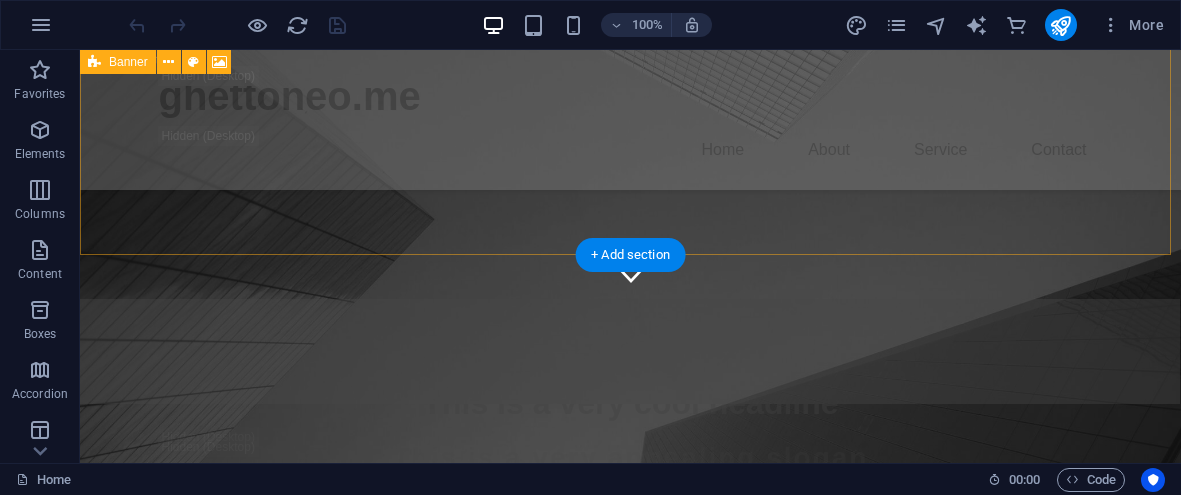 scroll, scrollTop: 327, scrollLeft: 0, axis: vertical 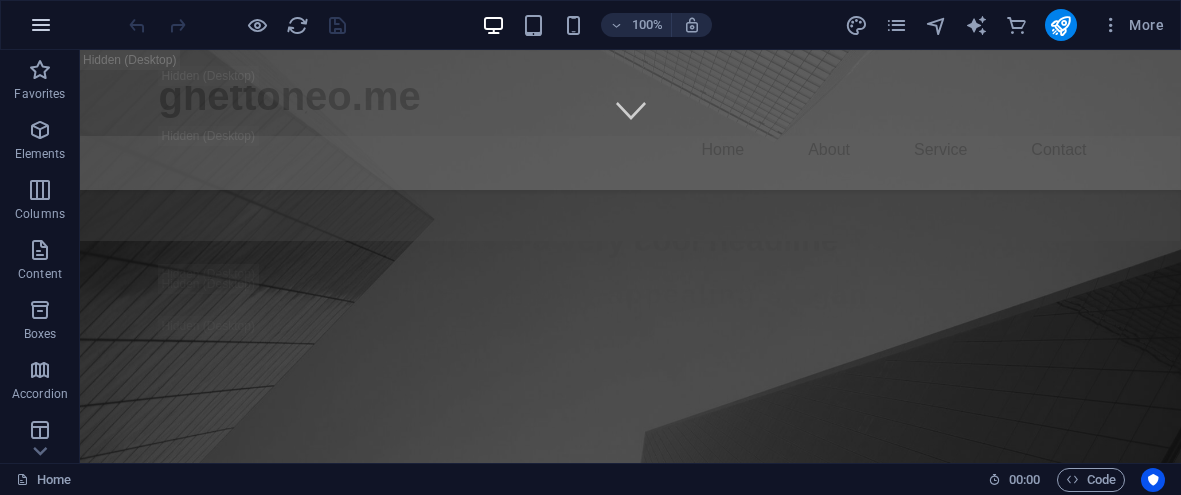 click at bounding box center (41, 25) 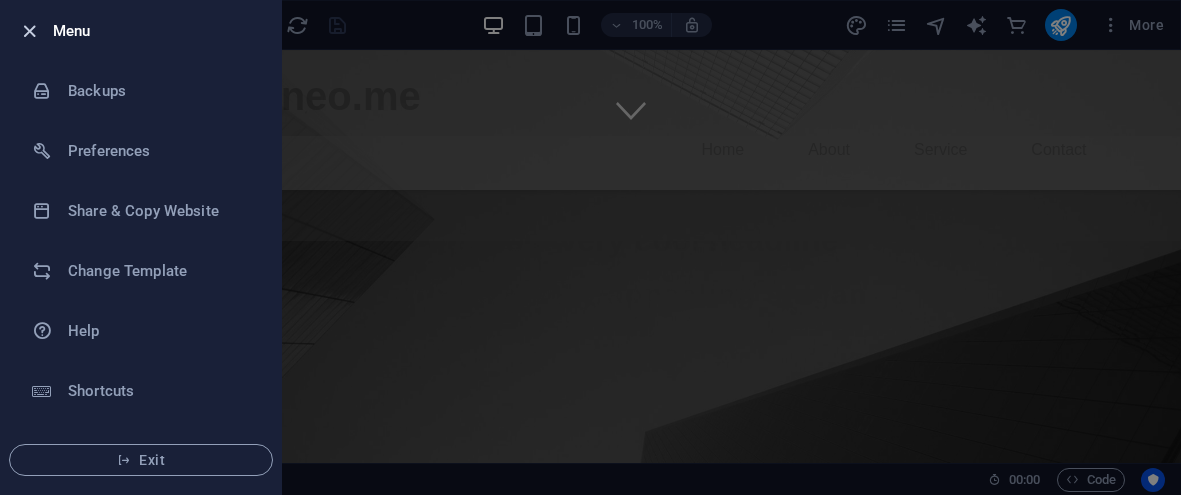 click at bounding box center (29, 31) 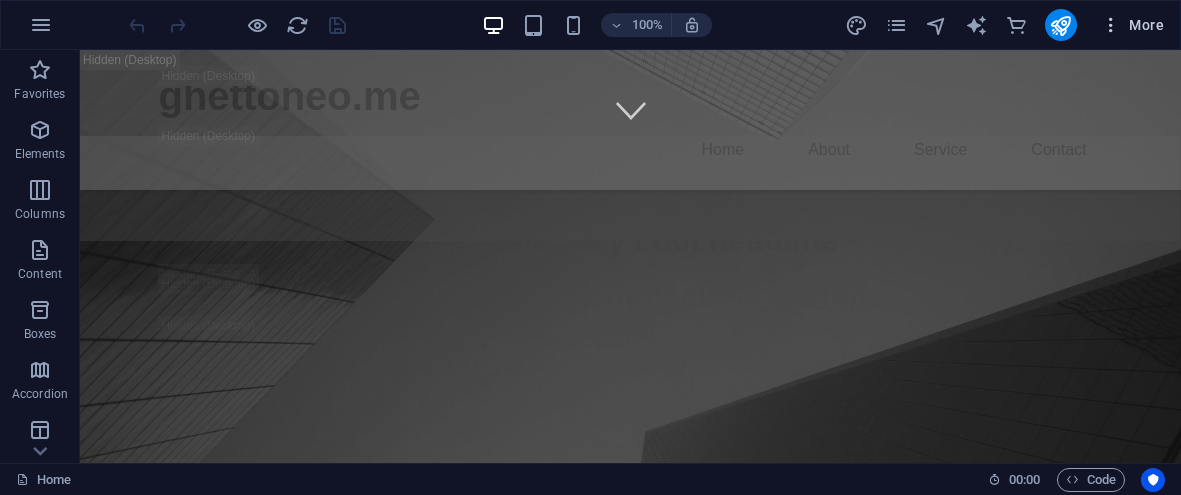 click on "More" at bounding box center [1132, 25] 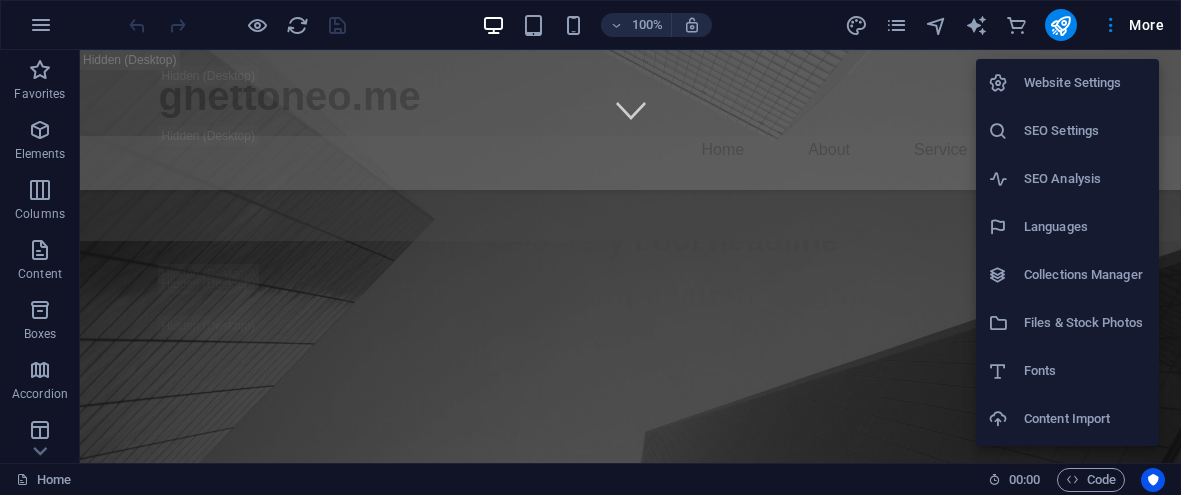 click on "Content Import" at bounding box center (1085, 419) 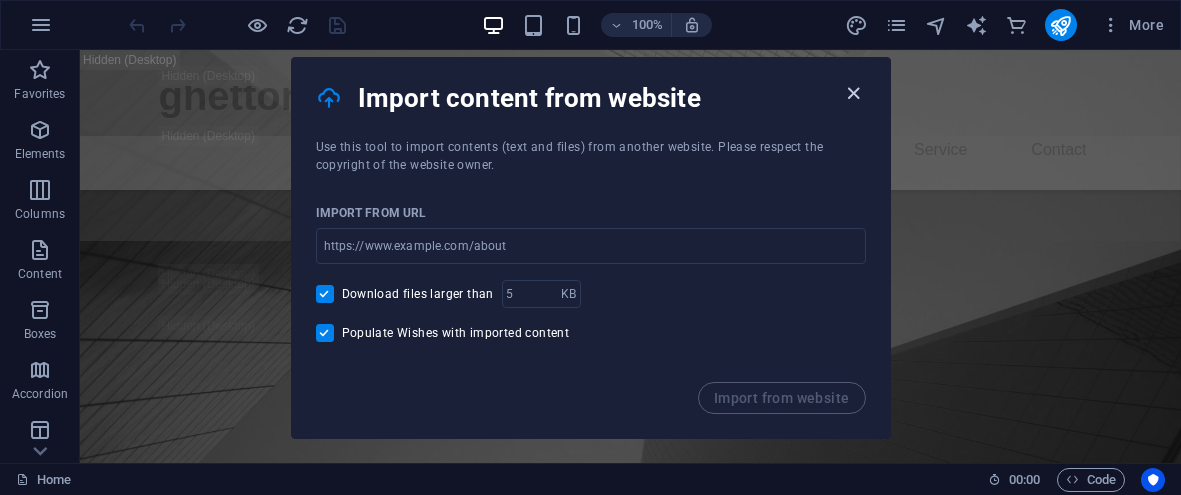 click at bounding box center (853, 93) 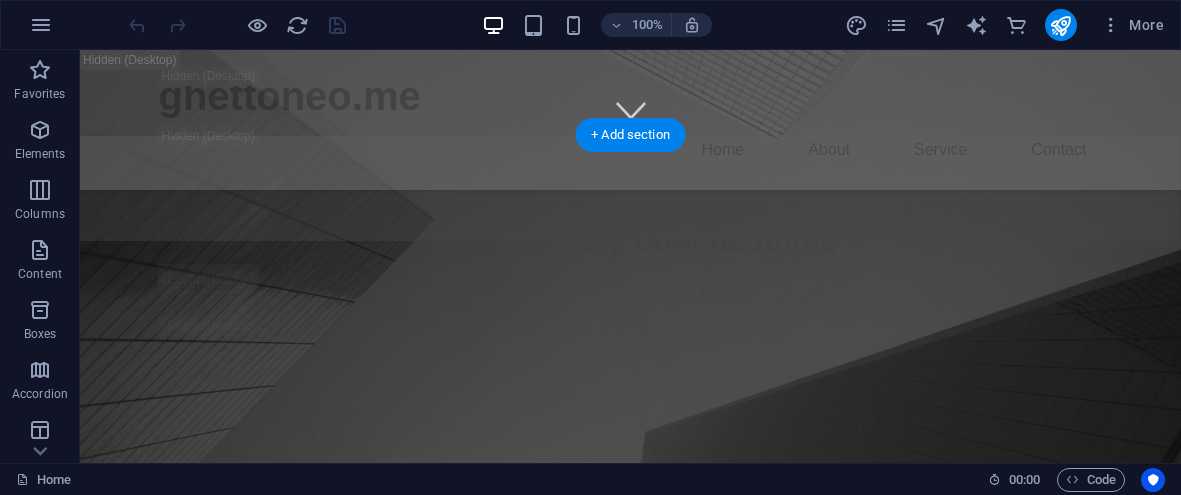 click at bounding box center (630, 822) 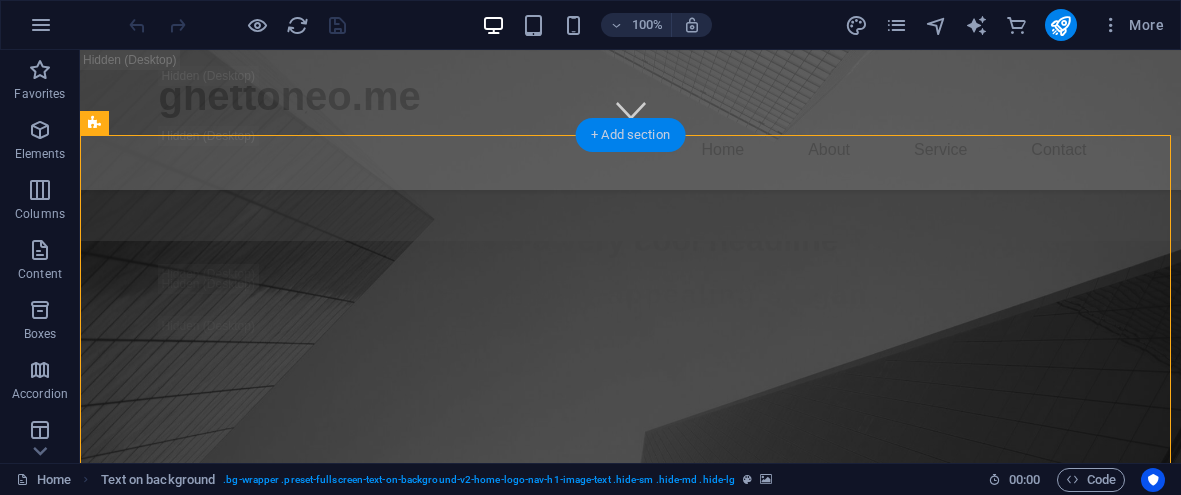 drag, startPoint x: 621, startPoint y: 141, endPoint x: 256, endPoint y: 129, distance: 365.1972 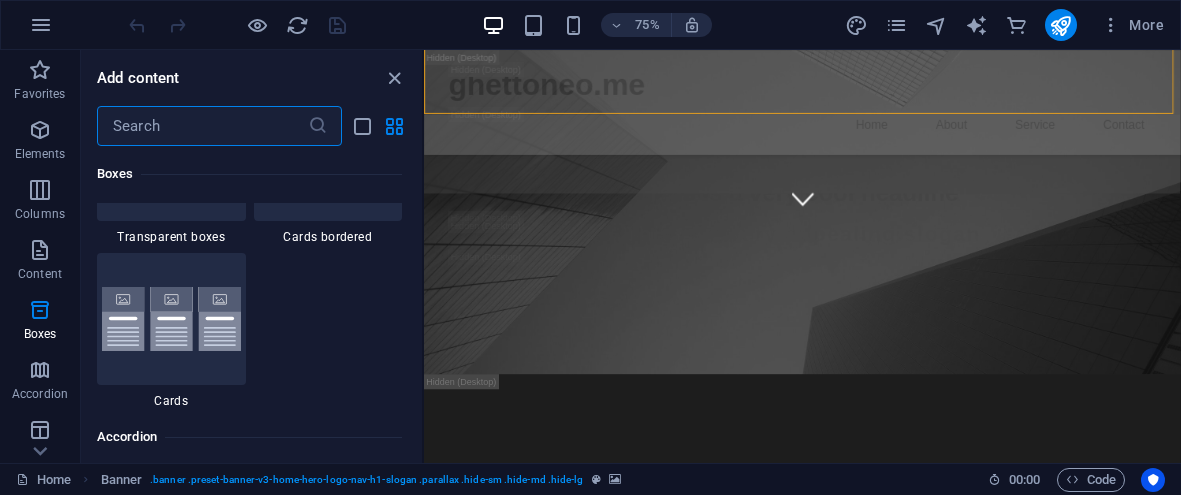 scroll, scrollTop: 5958, scrollLeft: 0, axis: vertical 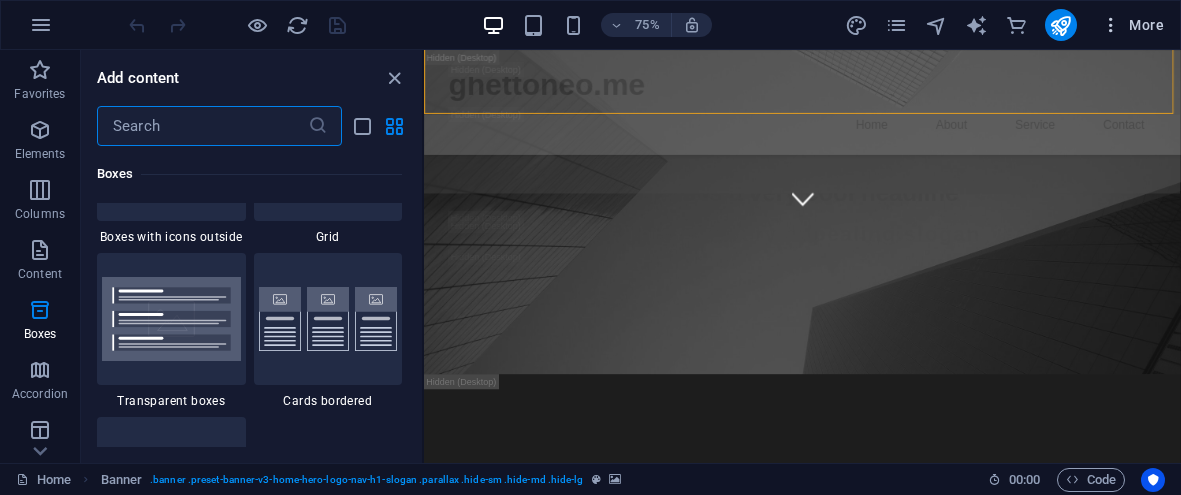click at bounding box center [1111, 25] 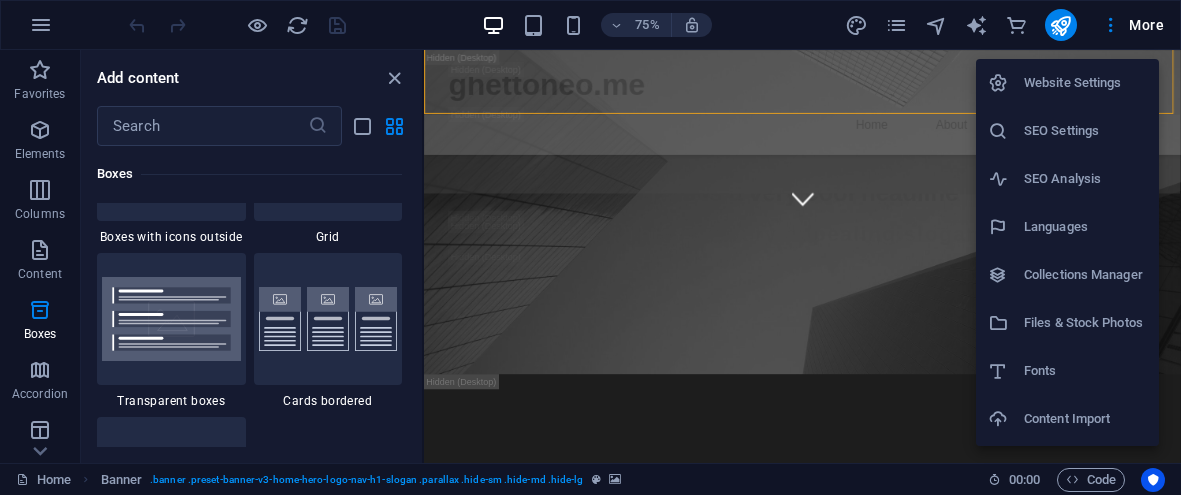 click on "Website Settings" at bounding box center [1085, 83] 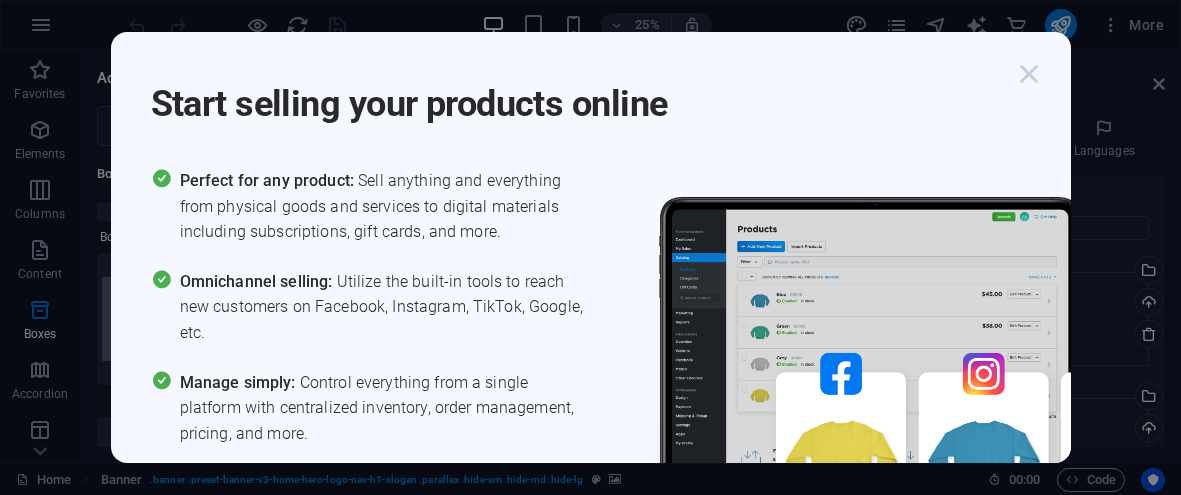 click at bounding box center [1029, 74] 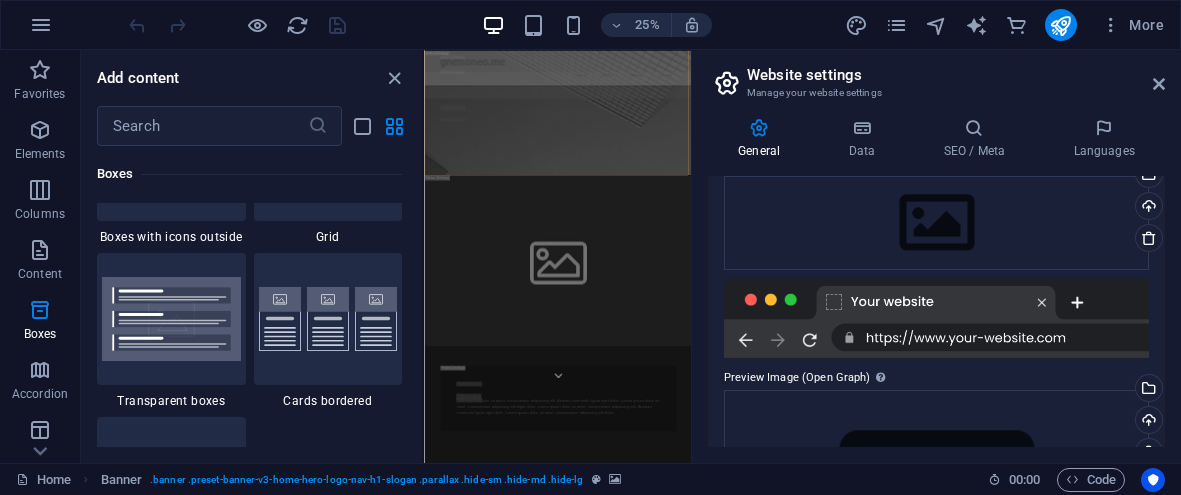 scroll, scrollTop: 223, scrollLeft: 0, axis: vertical 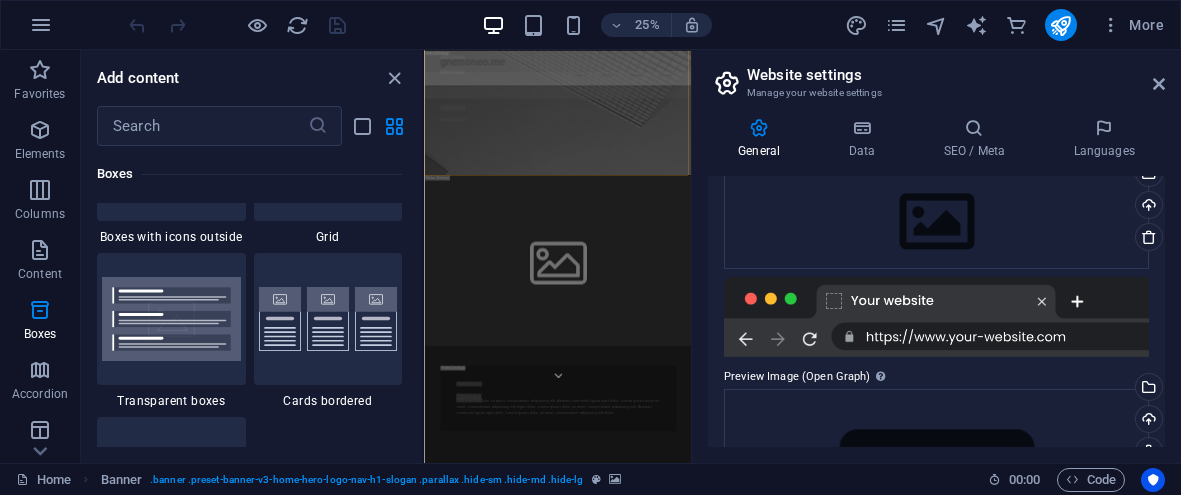 click at bounding box center [936, 317] 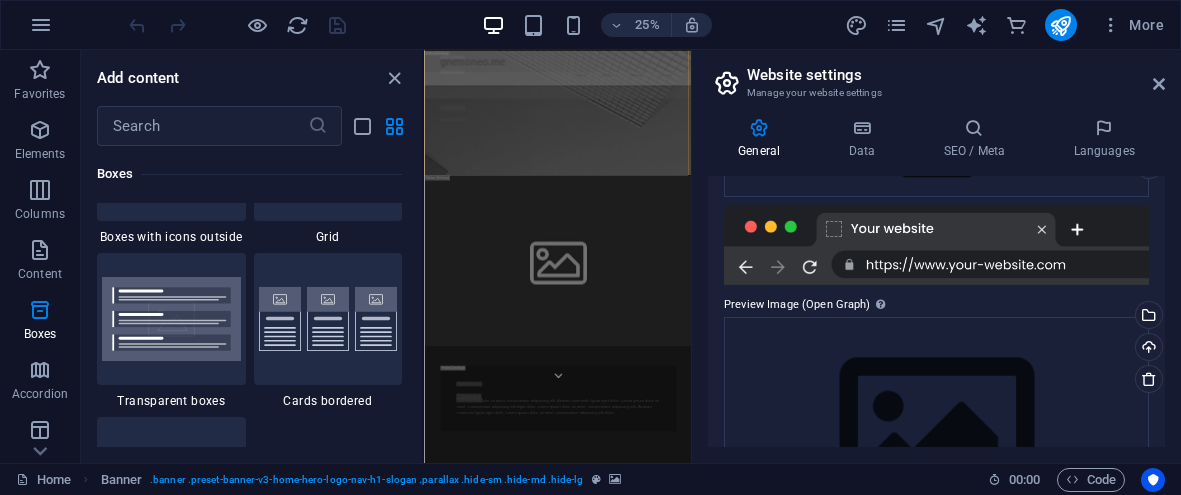 scroll, scrollTop: 290, scrollLeft: 0, axis: vertical 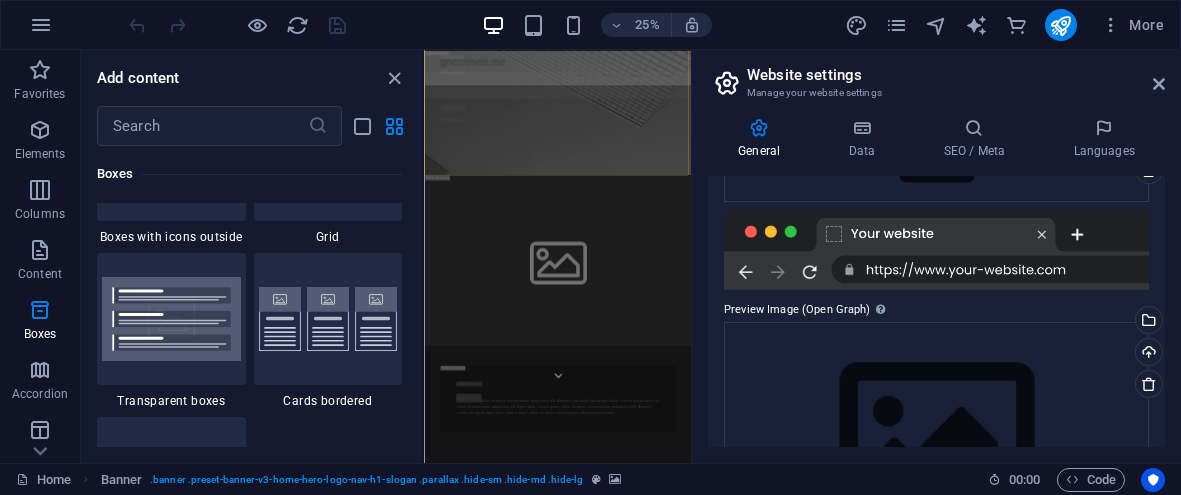 click at bounding box center (936, 250) 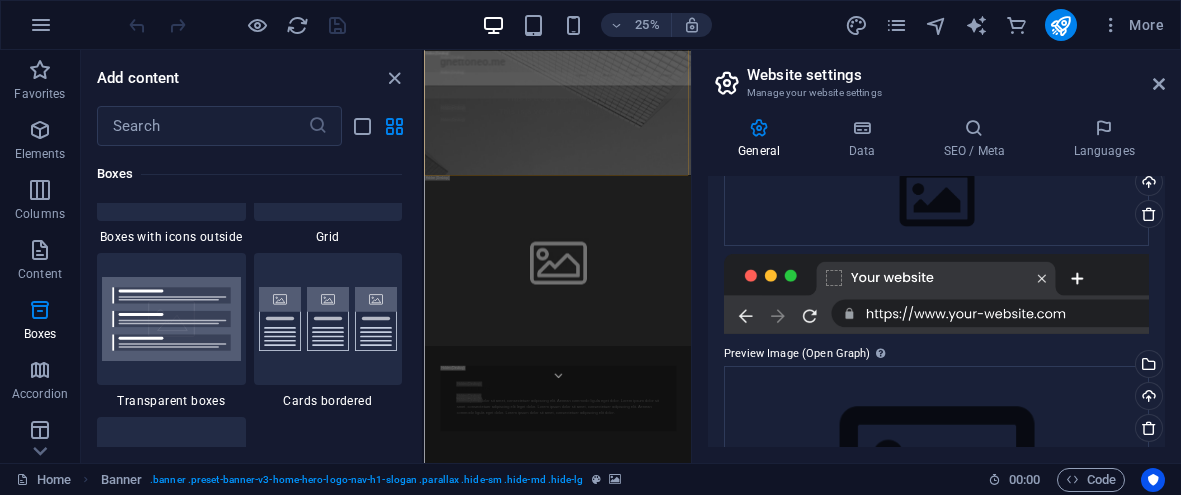 scroll, scrollTop: 0, scrollLeft: 0, axis: both 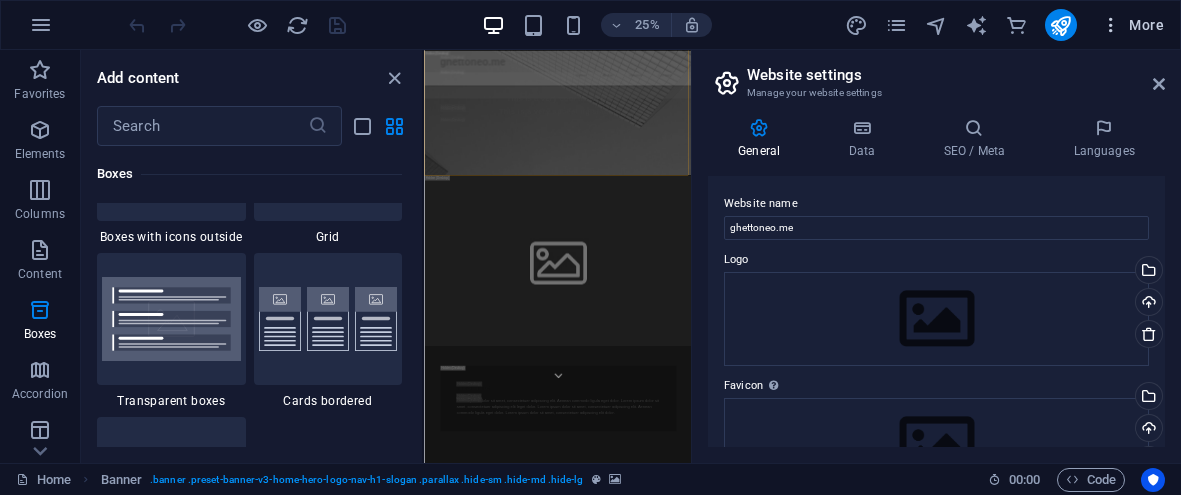 drag, startPoint x: 1160, startPoint y: 82, endPoint x: 1164, endPoint y: 29, distance: 53.15073 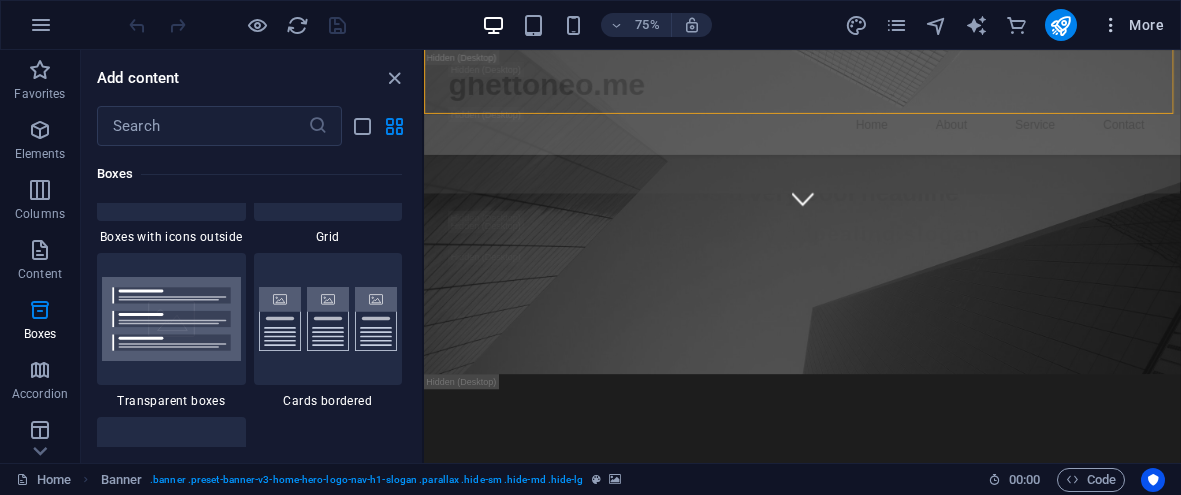 click on "More" at bounding box center [1132, 25] 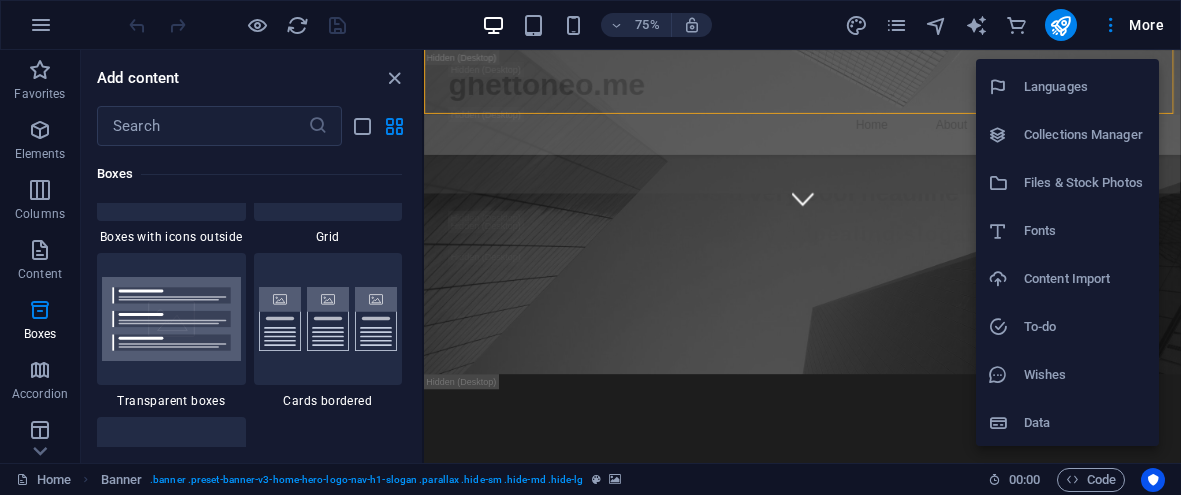 scroll, scrollTop: 0, scrollLeft: 0, axis: both 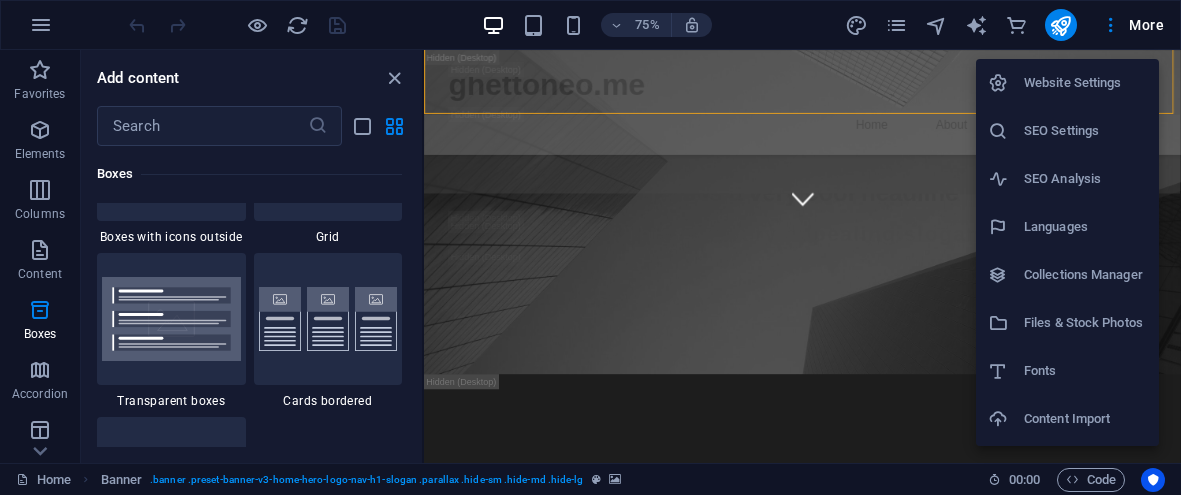 click at bounding box center (590, 247) 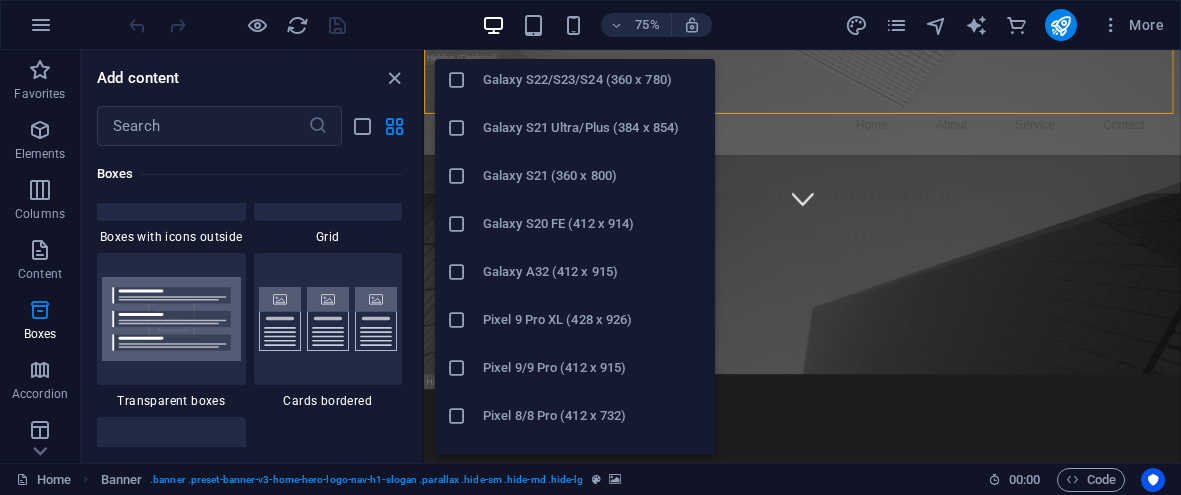 scroll, scrollTop: 492, scrollLeft: 0, axis: vertical 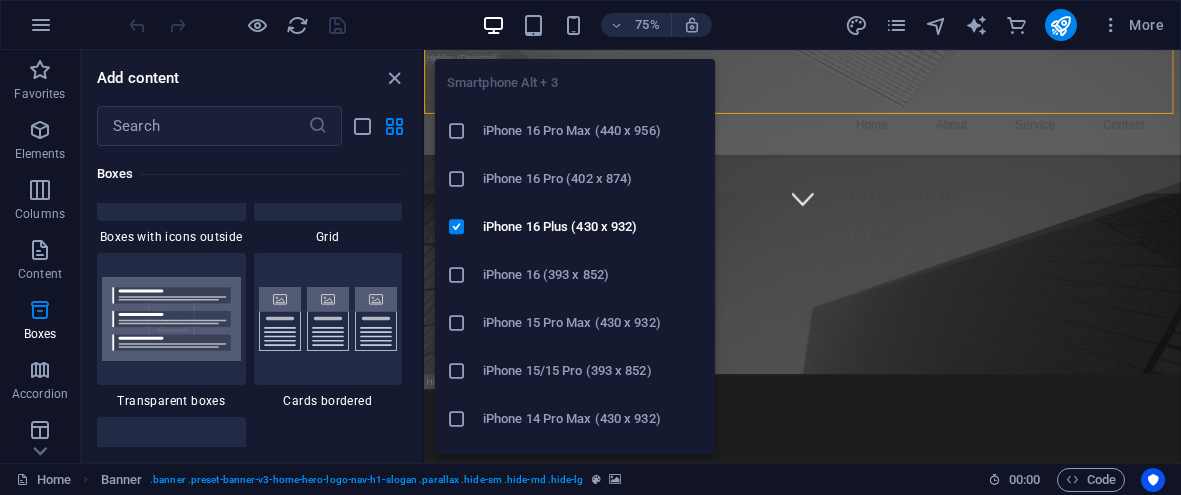 click on "iPhone 16 Pro Max (440 x 956)" at bounding box center (575, 131) 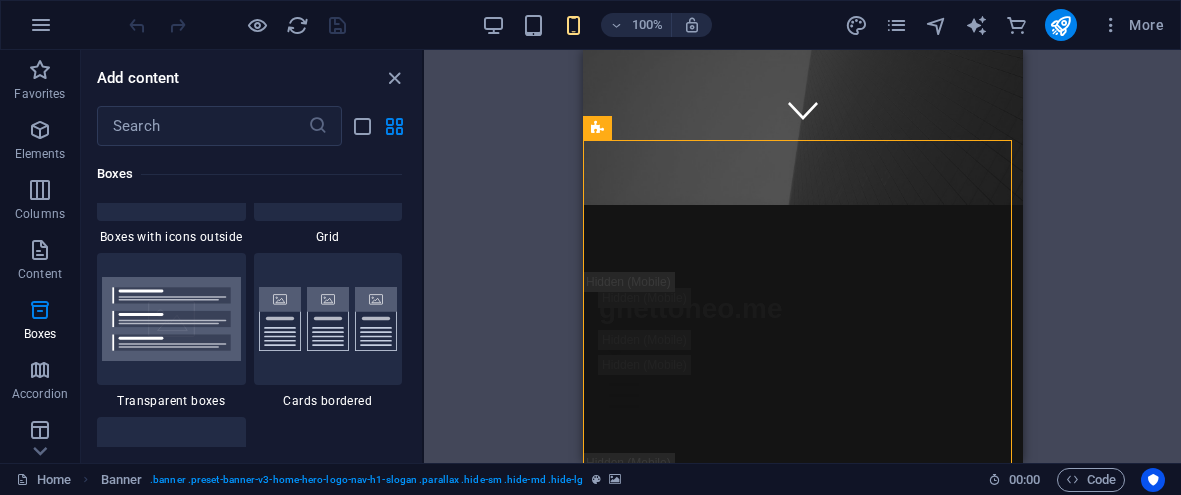scroll, scrollTop: 0, scrollLeft: 0, axis: both 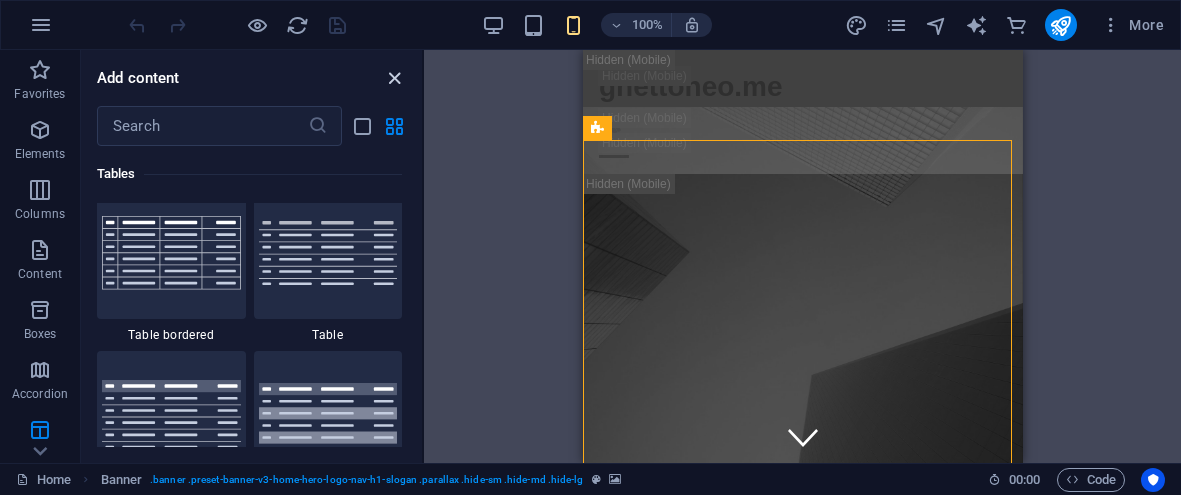 click at bounding box center [394, 78] 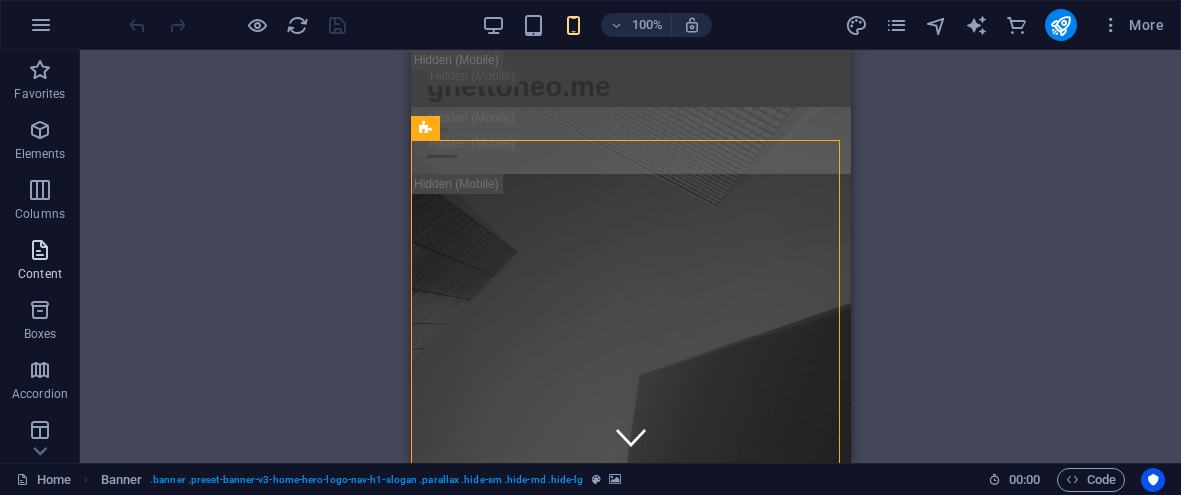 click on "Content" at bounding box center [40, 274] 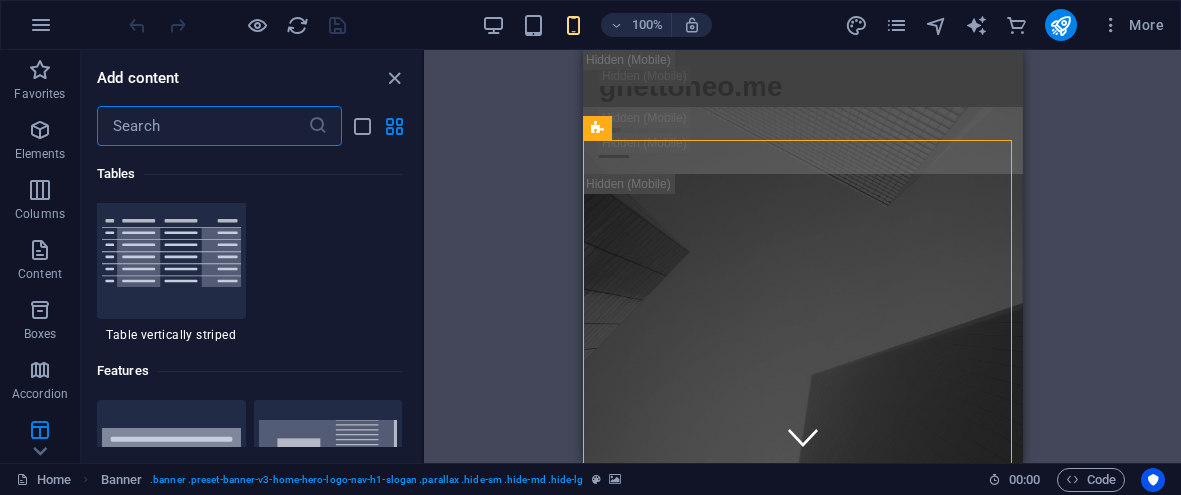 scroll, scrollTop: 7926, scrollLeft: 0, axis: vertical 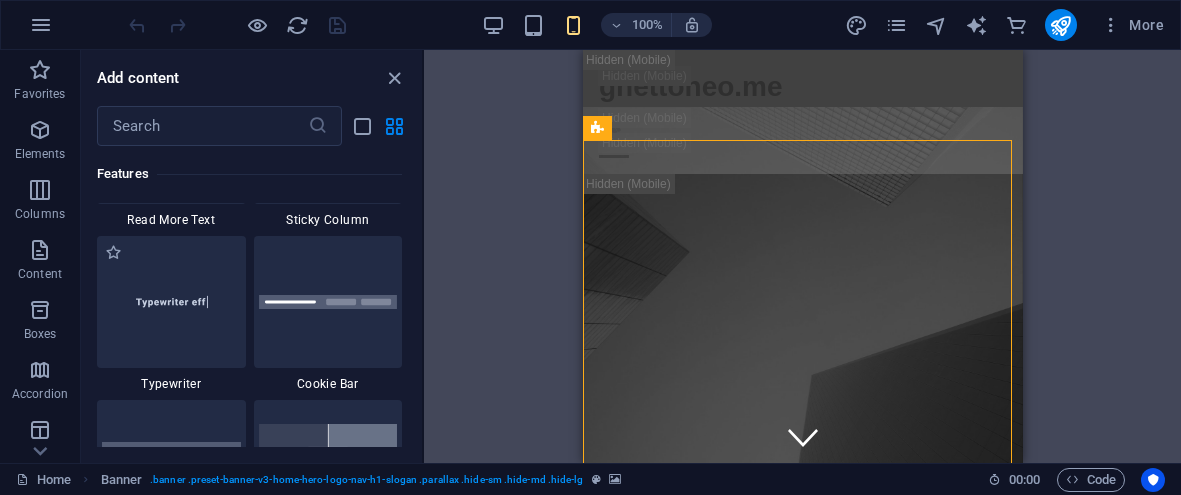 drag, startPoint x: 262, startPoint y: 388, endPoint x: 239, endPoint y: 385, distance: 23.194826 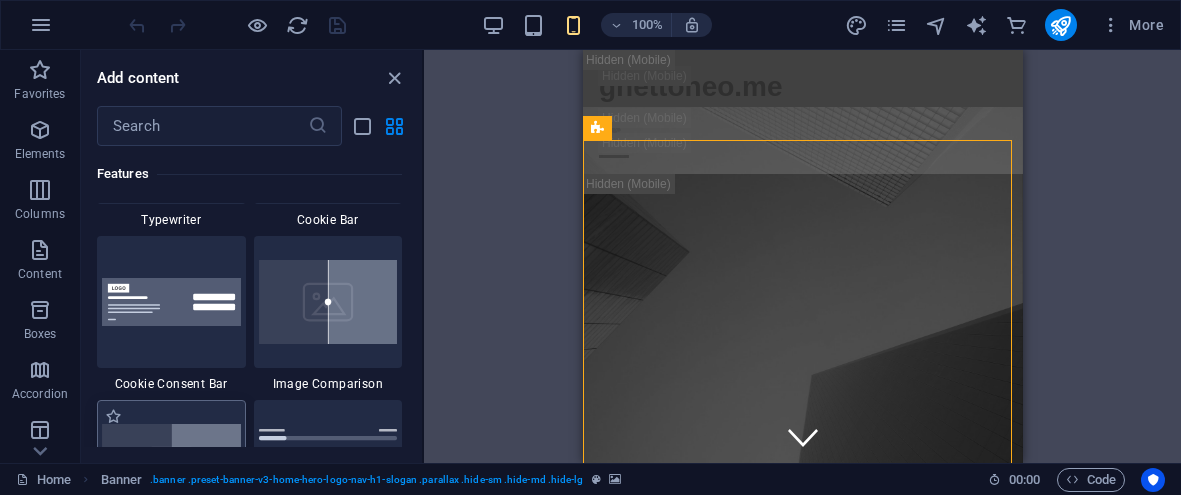 scroll, scrollTop: 8254, scrollLeft: 0, axis: vertical 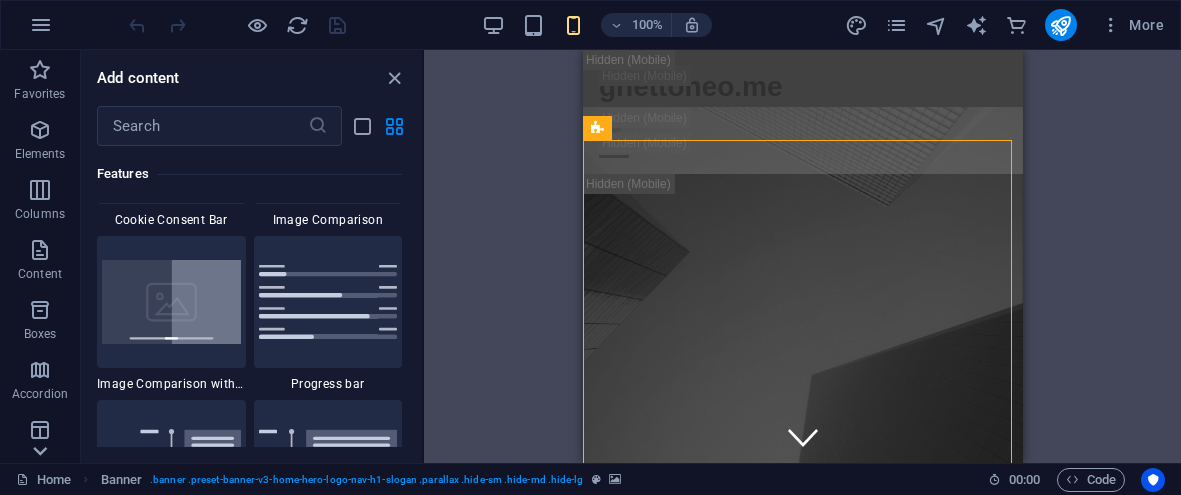 click 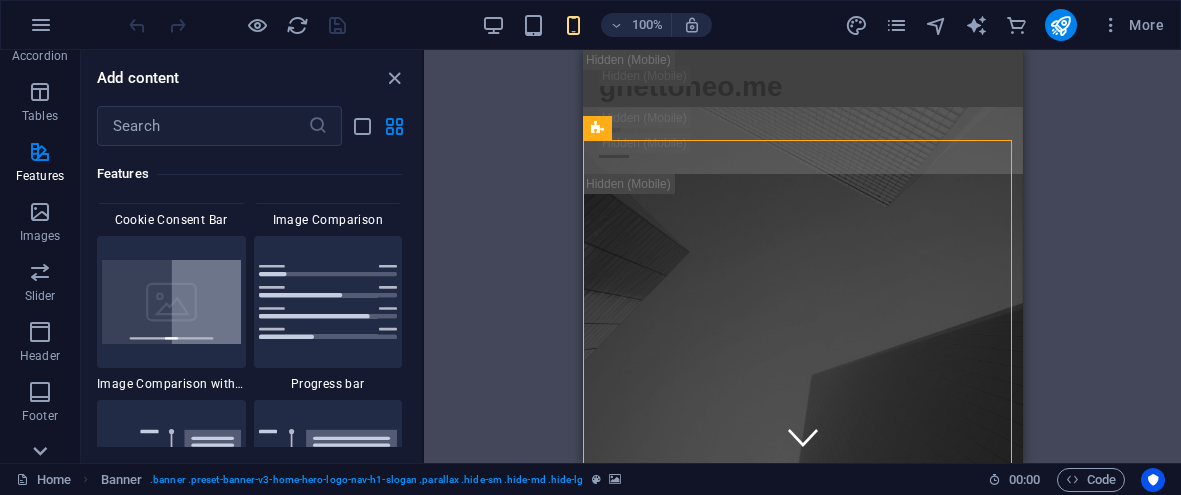 scroll, scrollTop: 412, scrollLeft: 0, axis: vertical 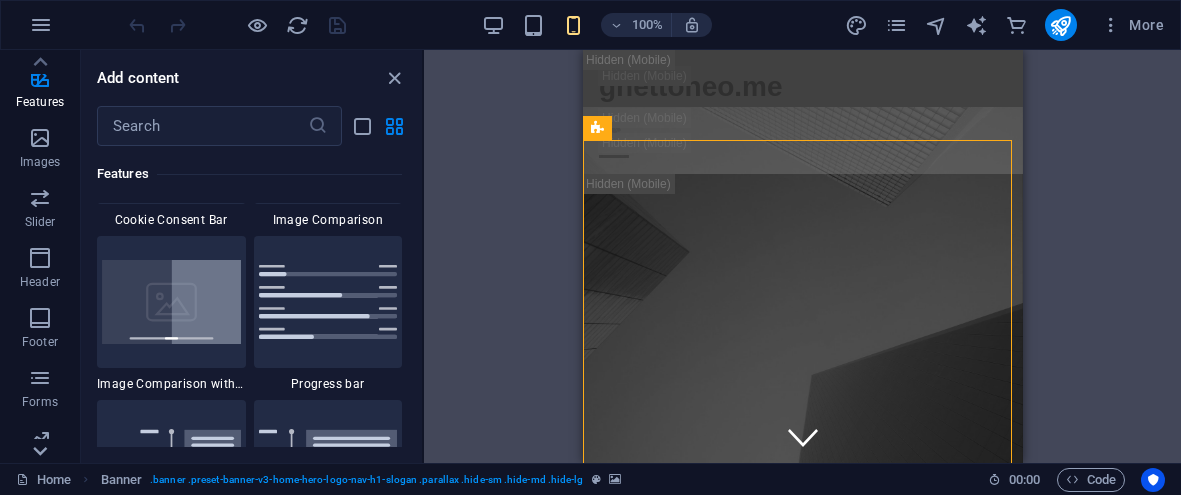 click 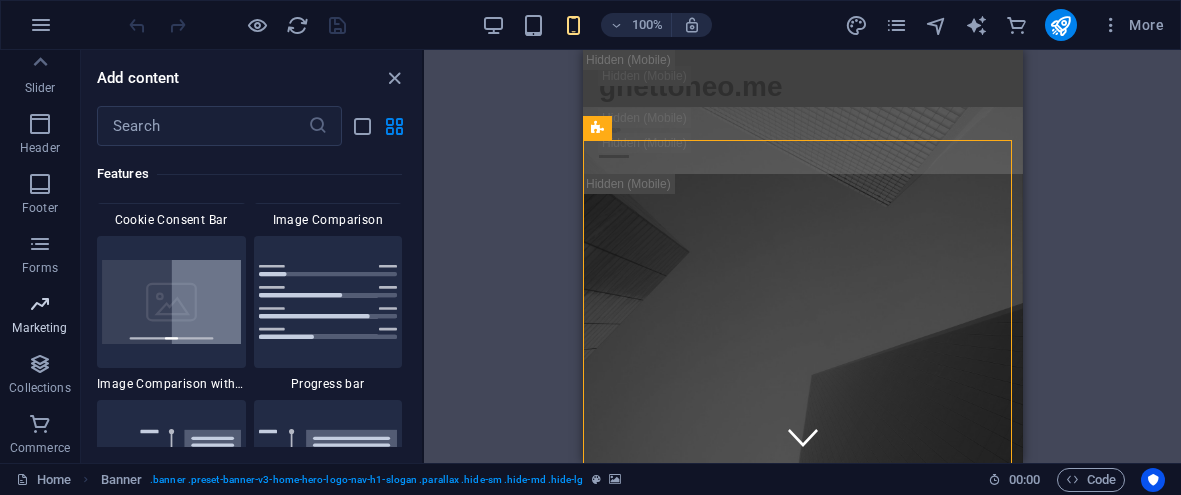 click on "Marketing" at bounding box center [39, 328] 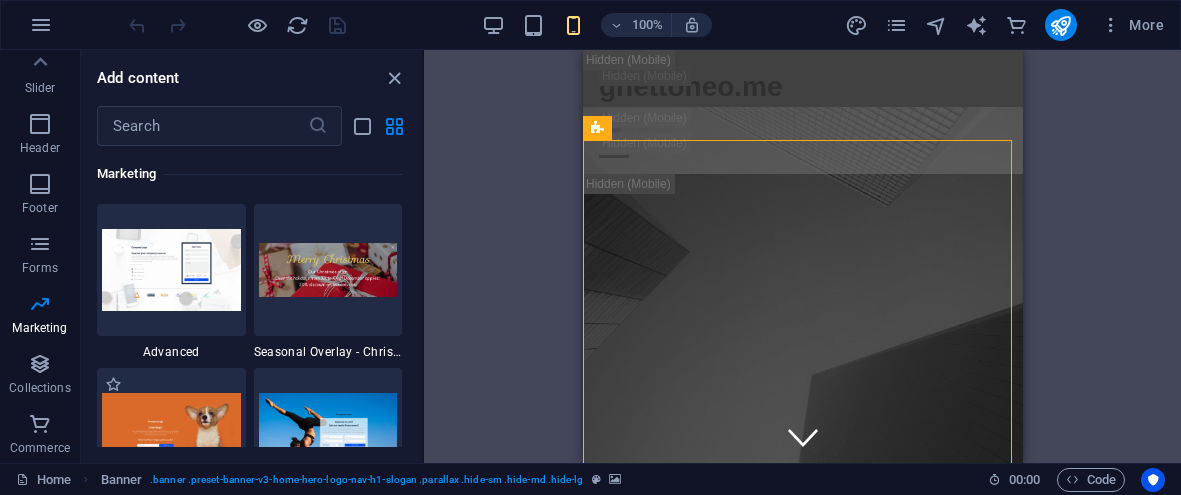 scroll, scrollTop: 17107, scrollLeft: 0, axis: vertical 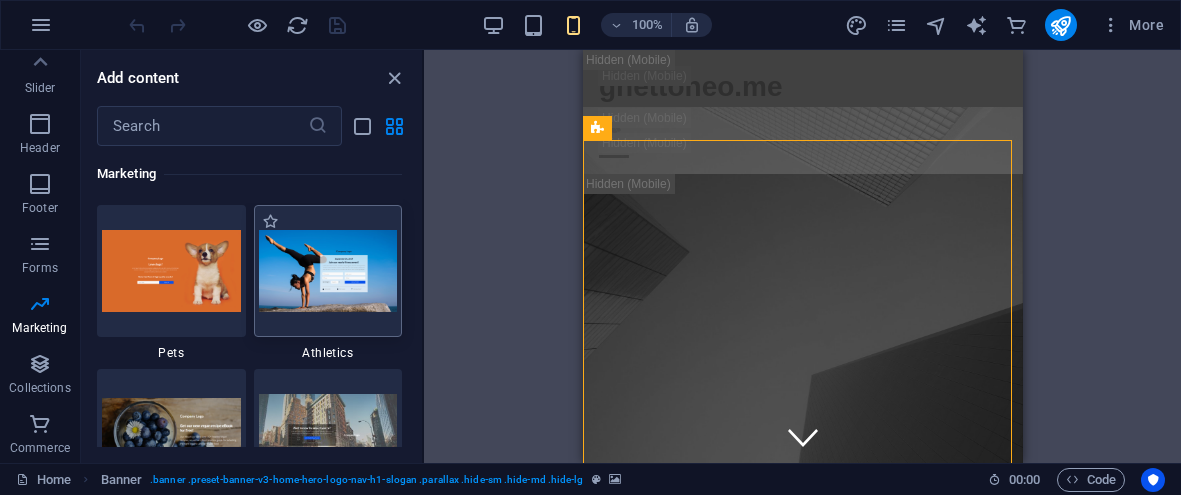 click at bounding box center [328, 270] 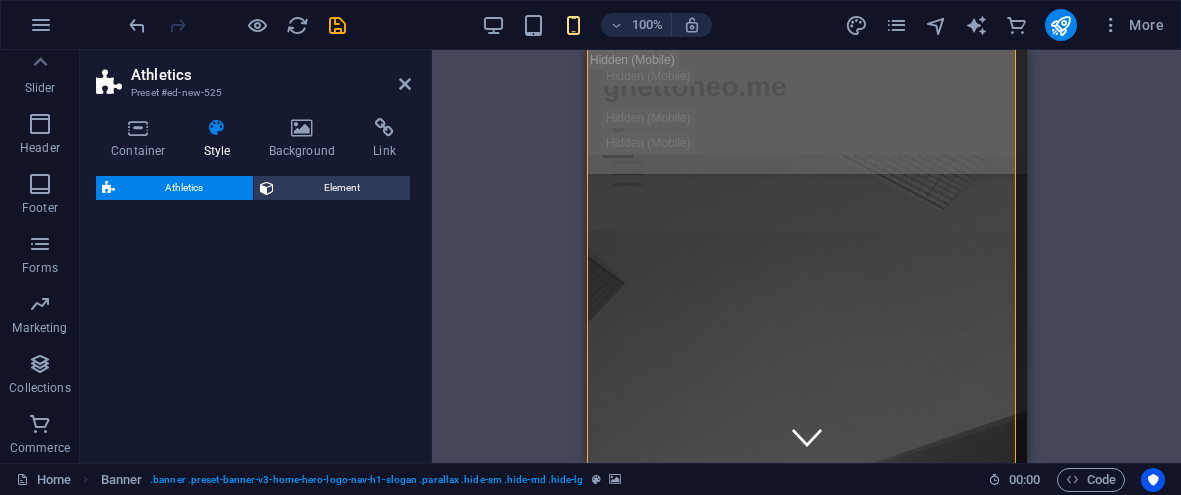select on "%" 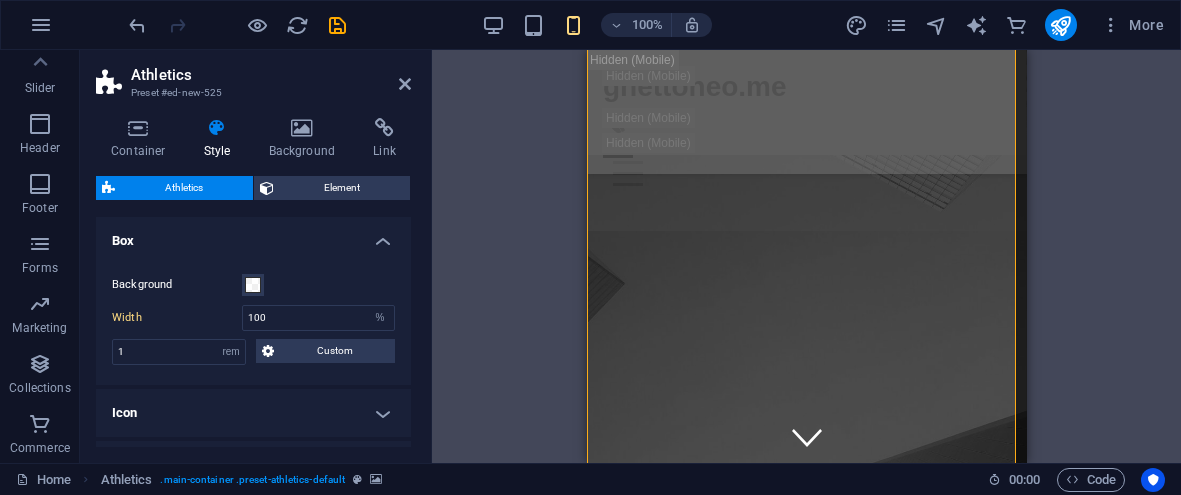 scroll, scrollTop: 1337, scrollLeft: 0, axis: vertical 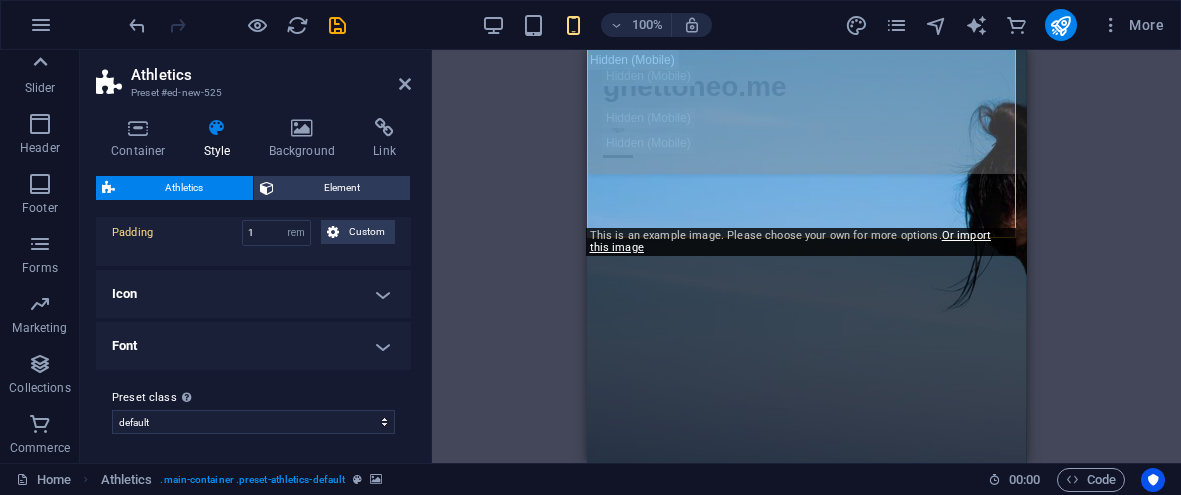 click 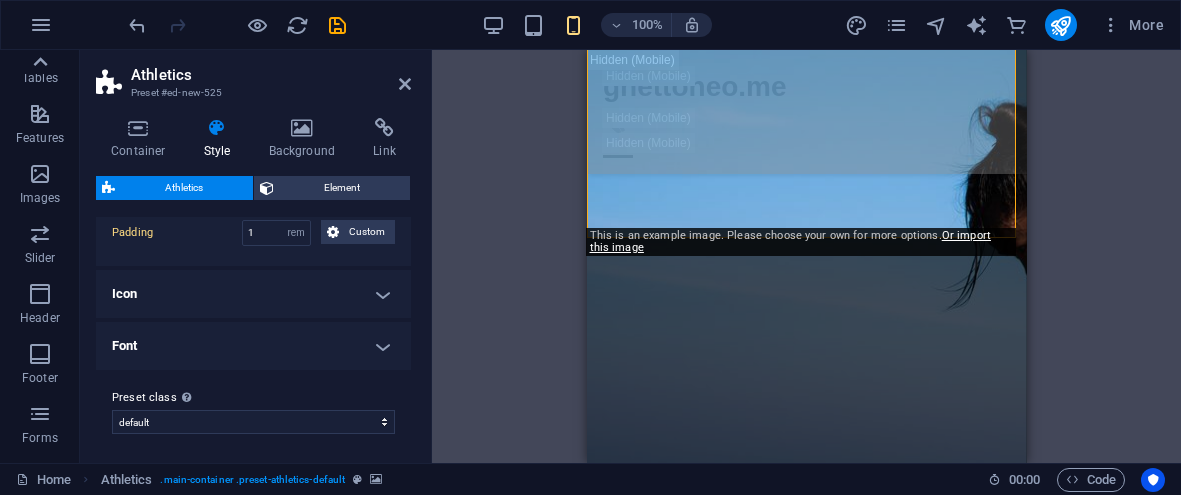 scroll, scrollTop: 161, scrollLeft: 0, axis: vertical 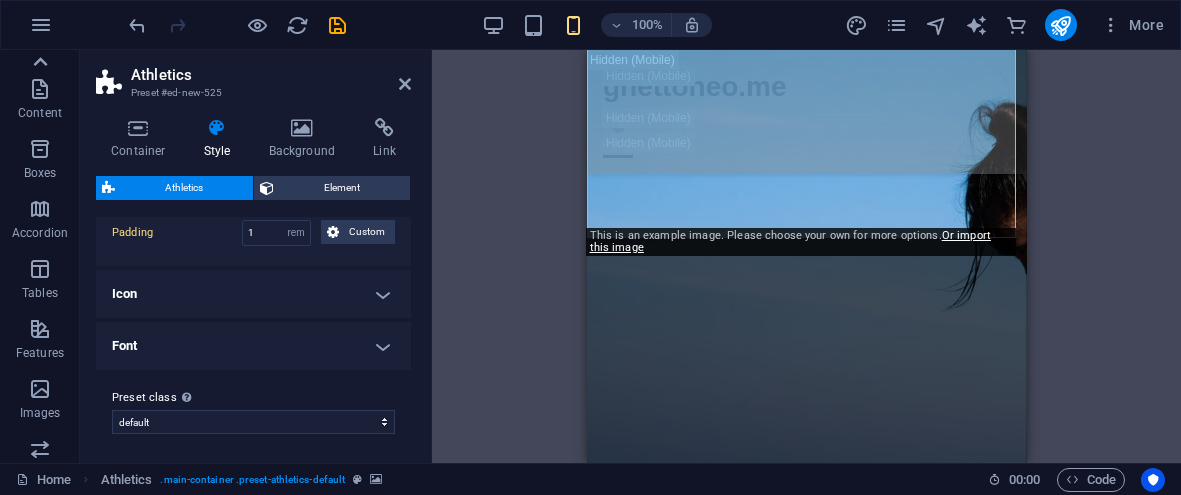 click 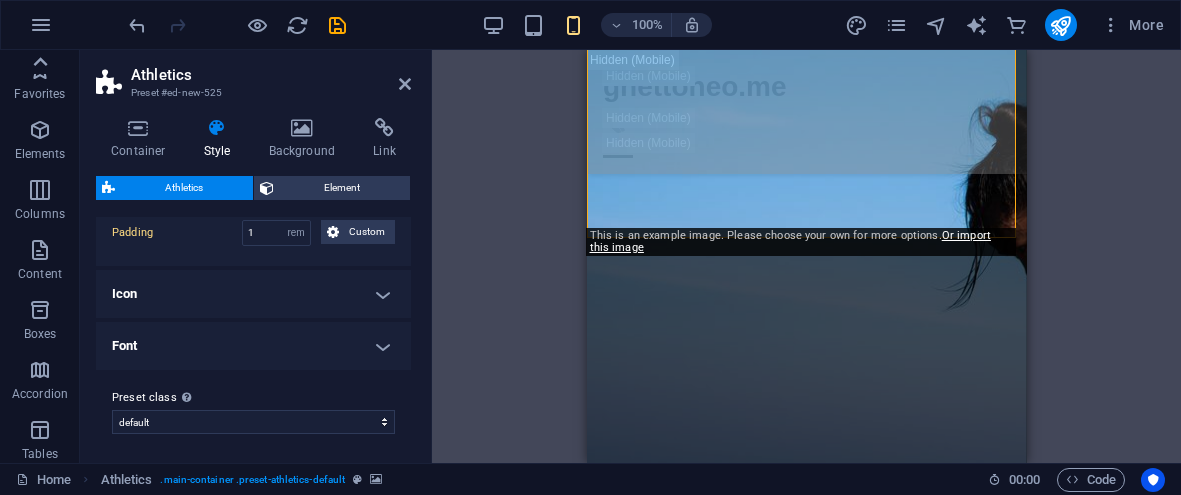 click 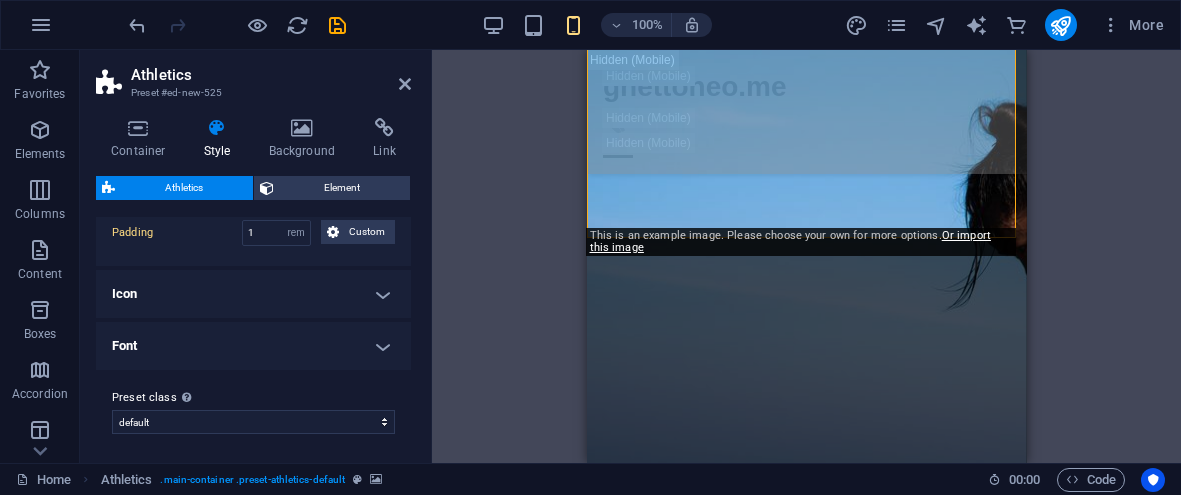 click at bounding box center (40, 70) 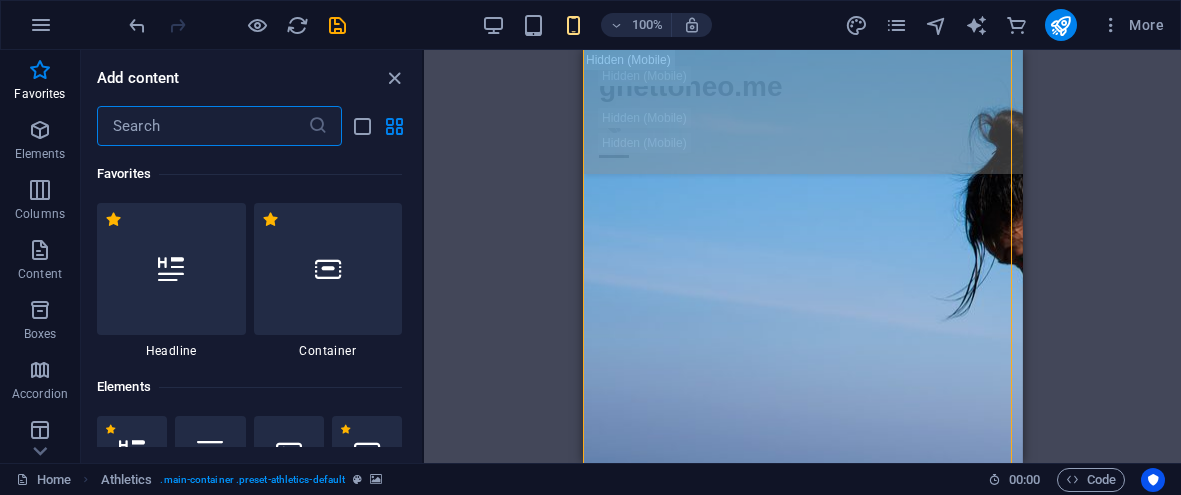 scroll, scrollTop: 717, scrollLeft: 0, axis: vertical 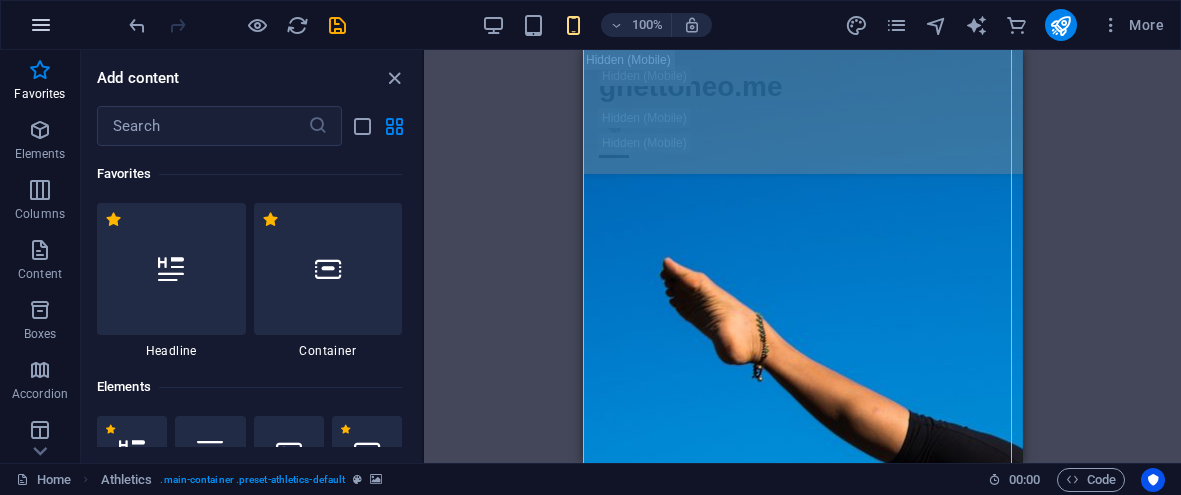 click at bounding box center (41, 25) 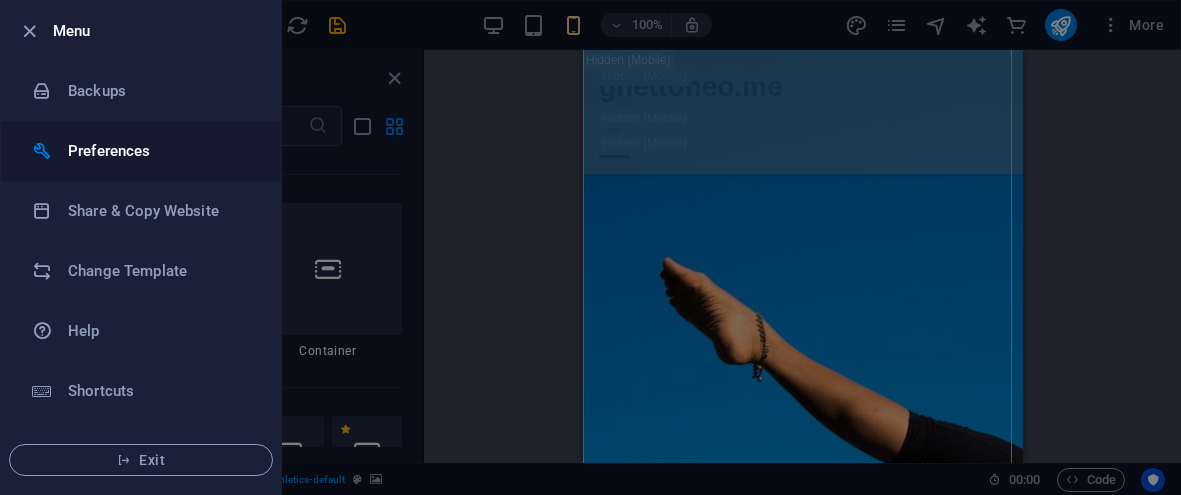 click on "Preferences" at bounding box center [160, 151] 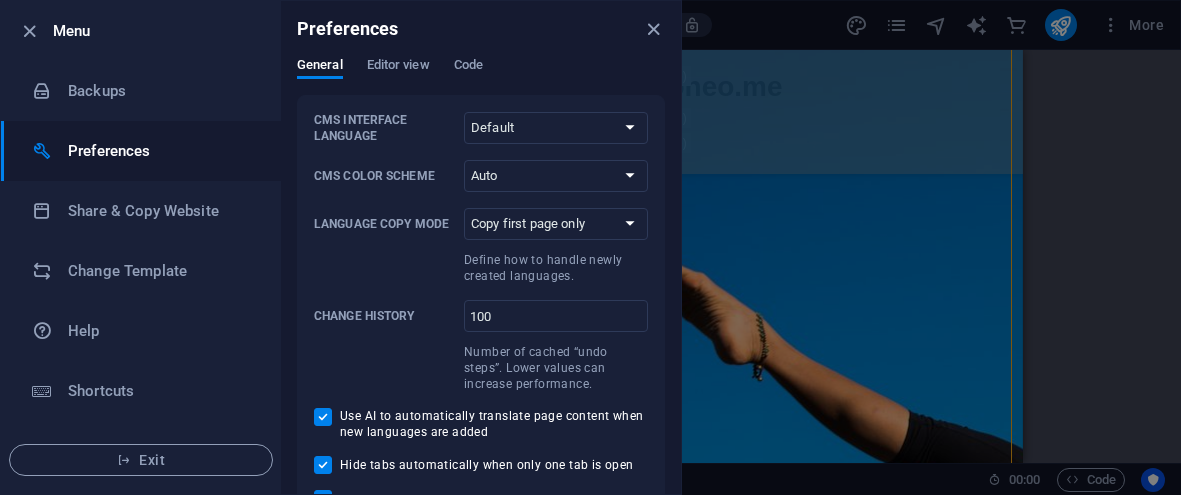 scroll, scrollTop: 28, scrollLeft: 0, axis: vertical 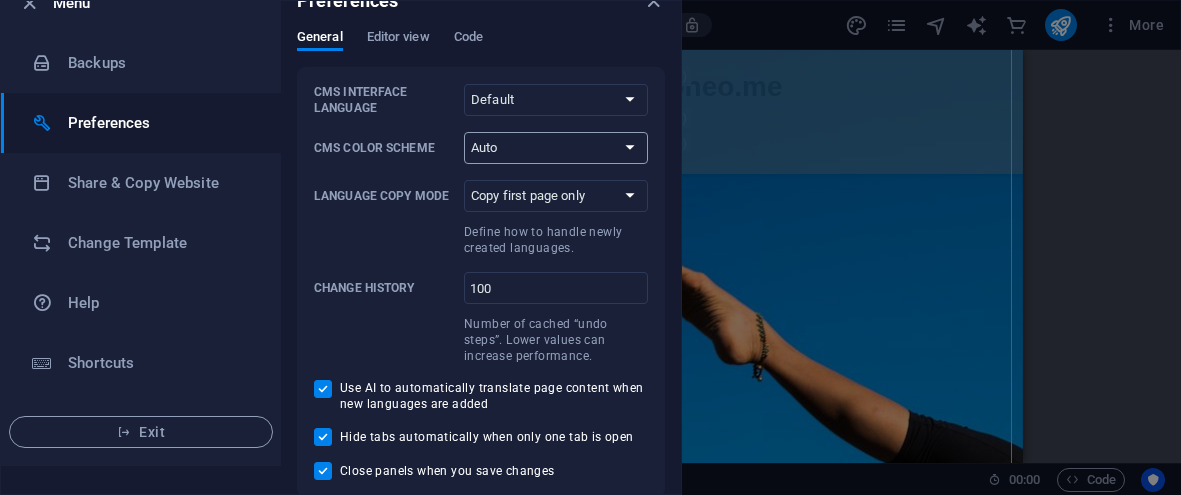 click on "Auto Dark Light" at bounding box center [556, 148] 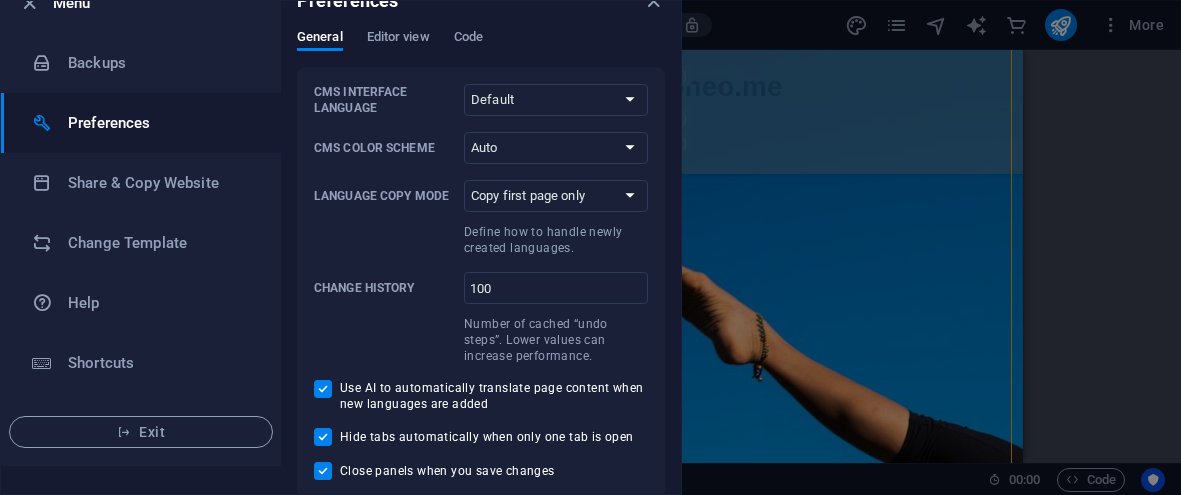 click on "CMS Color Scheme Auto Dark Light" at bounding box center [481, 148] 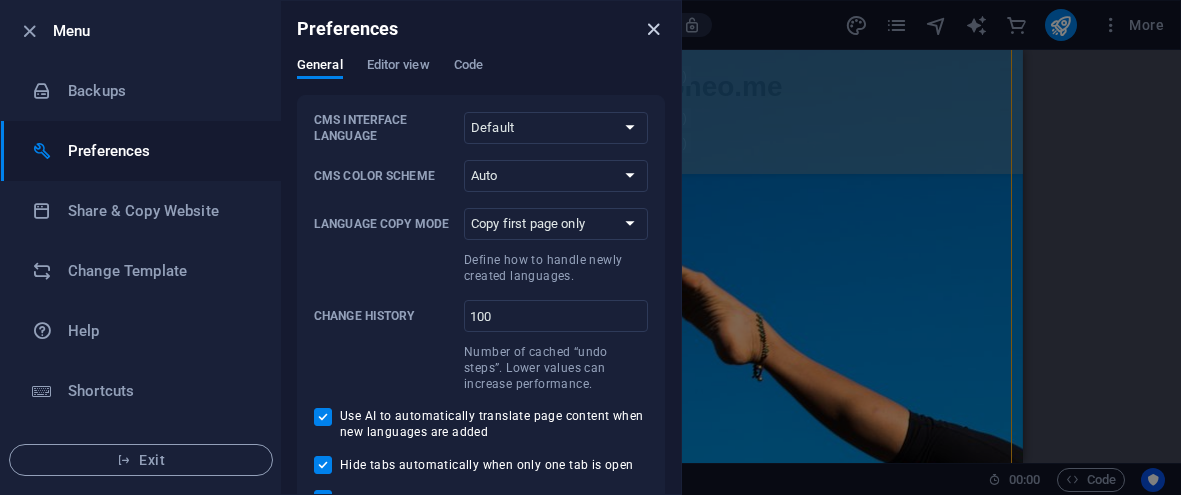 click at bounding box center [653, 29] 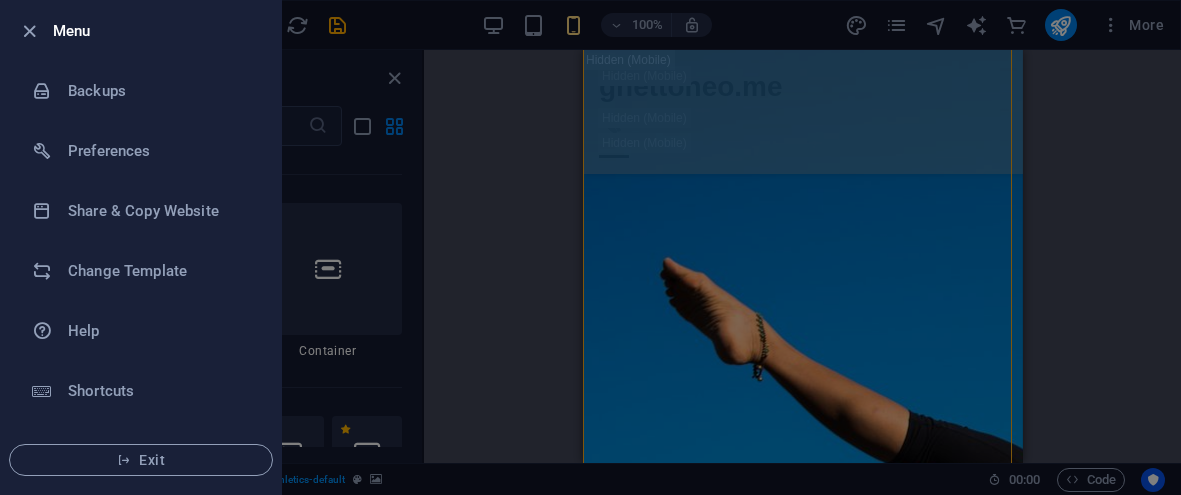 click at bounding box center (590, 247) 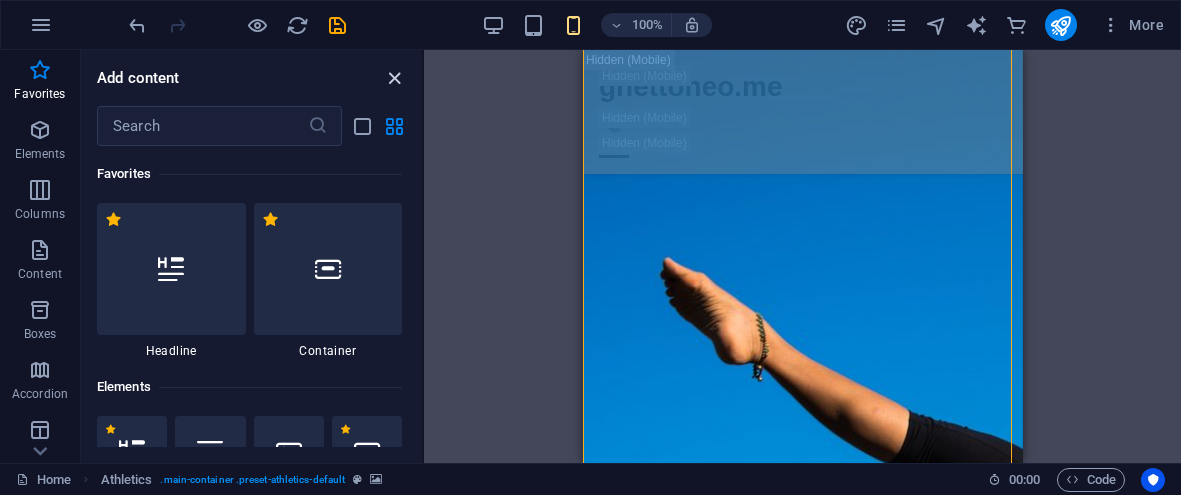 click at bounding box center [394, 78] 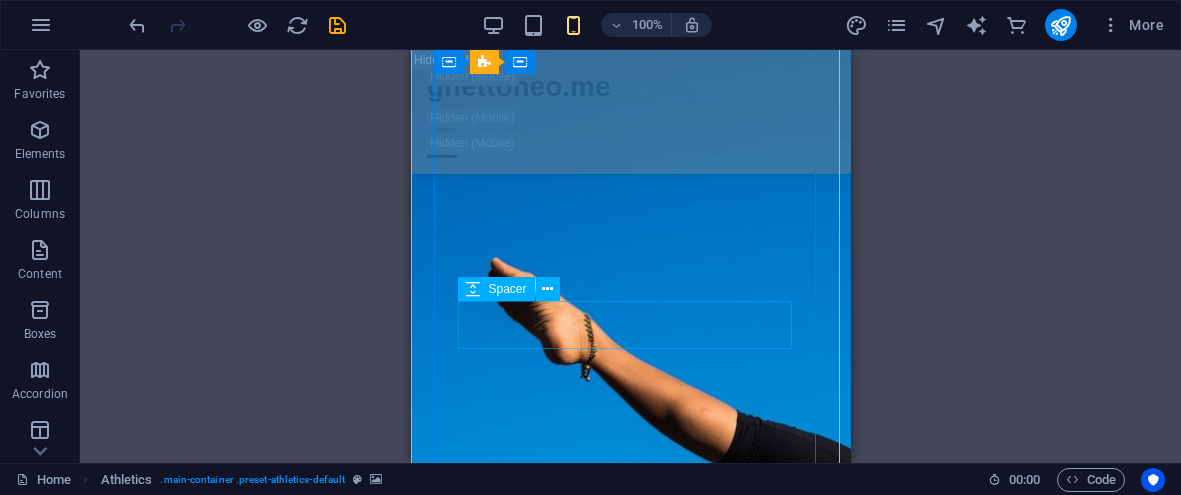 scroll, scrollTop: 553, scrollLeft: 0, axis: vertical 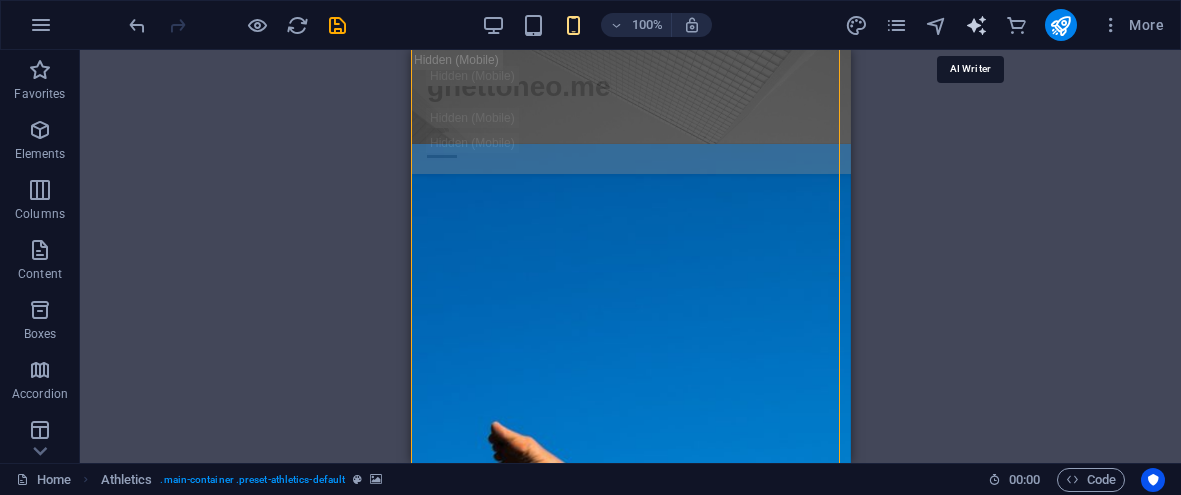 click at bounding box center [976, 25] 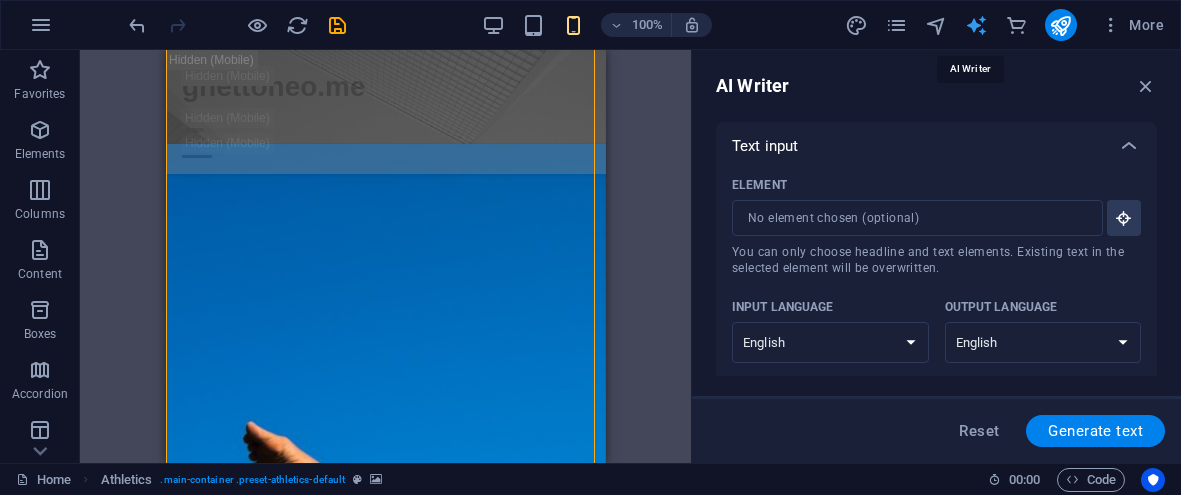 scroll, scrollTop: 0, scrollLeft: 0, axis: both 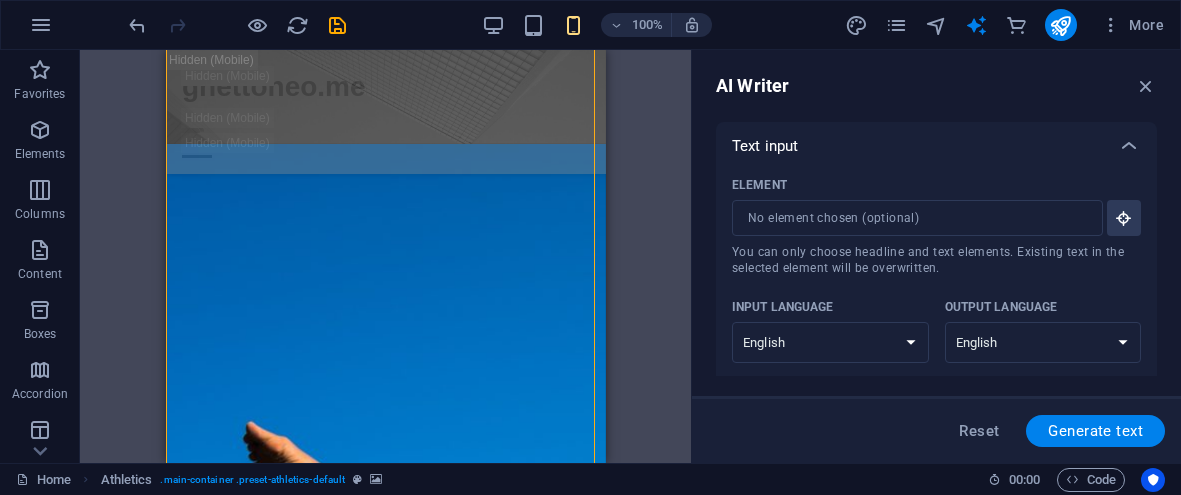 type on "x" 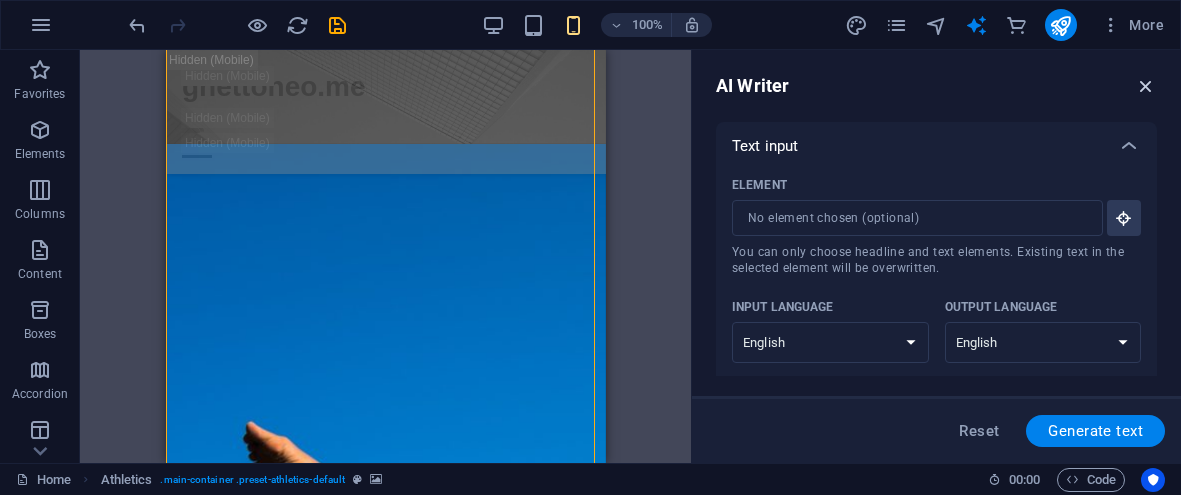 click at bounding box center (1146, 86) 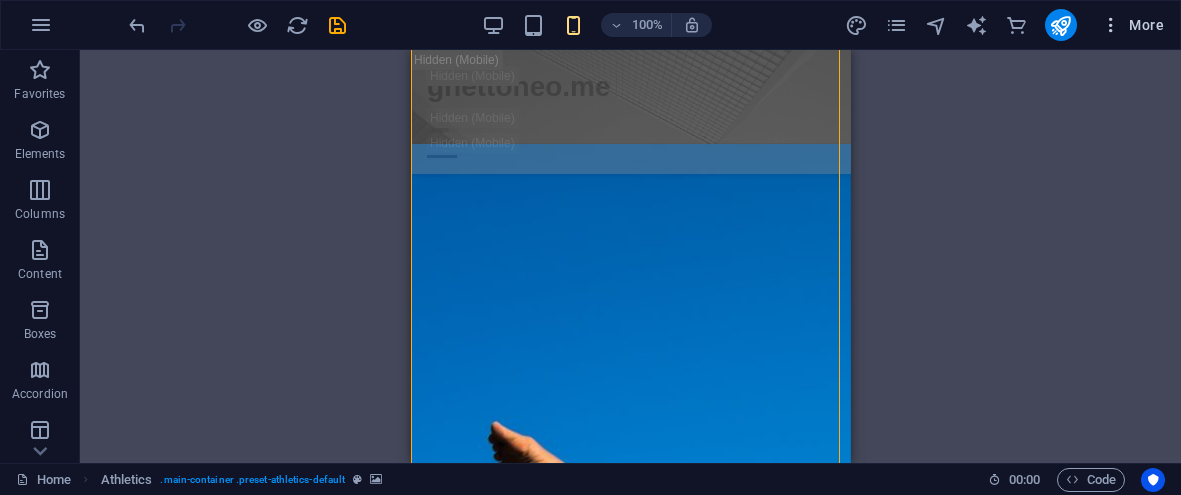 click on "More" at bounding box center (1132, 25) 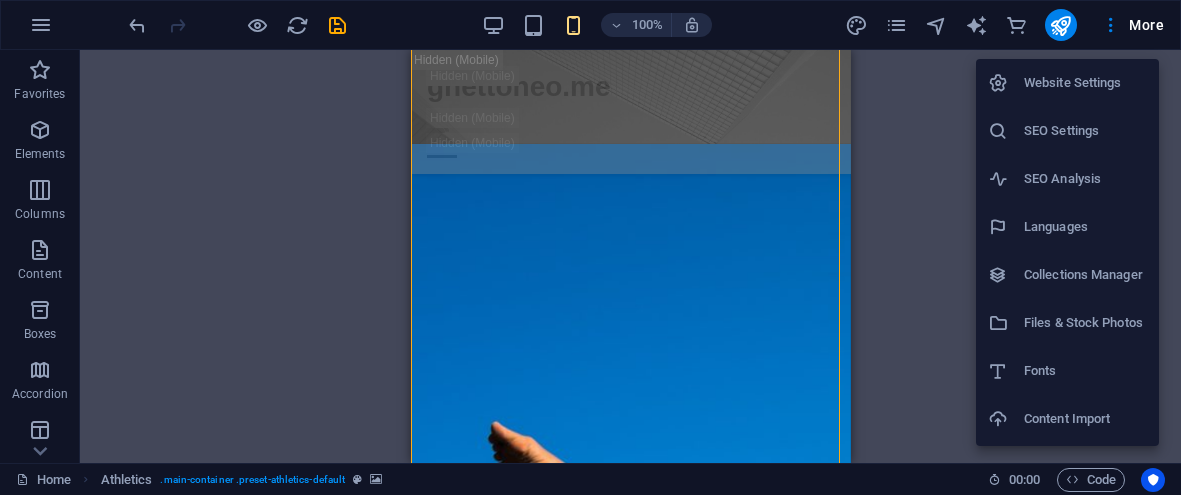 scroll, scrollTop: 140, scrollLeft: 0, axis: vertical 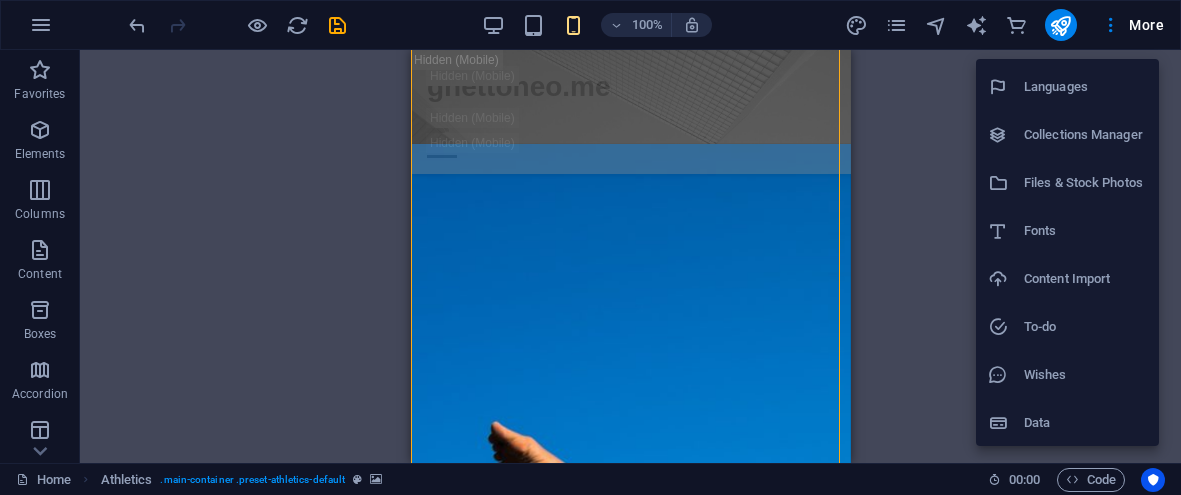 click on "Content Import" at bounding box center [1085, 279] 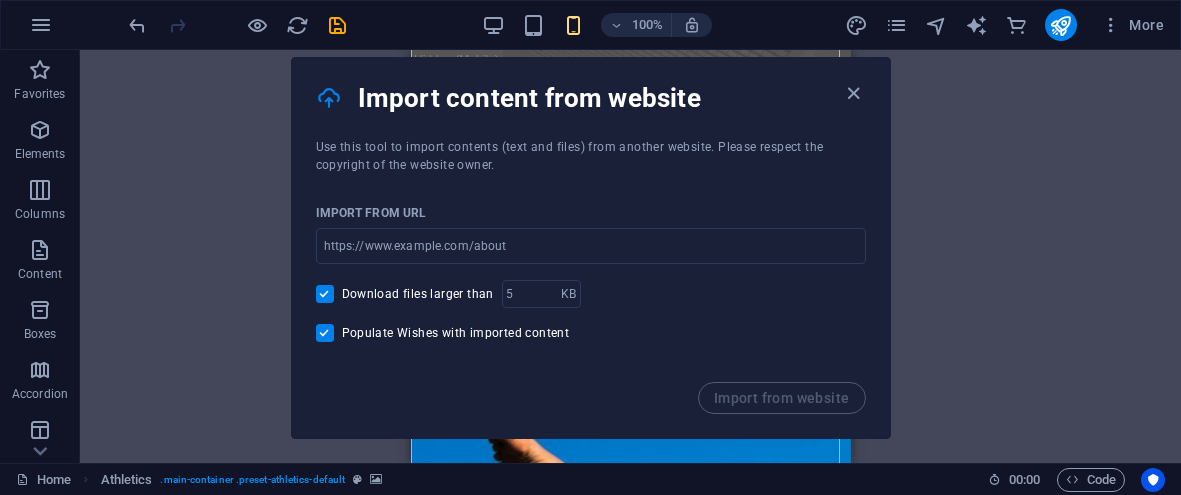 click on "Drag here to replace the existing content. Press “Ctrl” if you want to create a new element.
H2   Banner   Container   Banner   Menu Bar   Container   Menu Bar   Container   Logo   Logo   Container   Text on background   Text   Spacer   H2   Container   Banner   Container   Menu Bar   HTML   Icon   Athletics   Captcha   Athletics   Container   Container   Athletics   Container   Form   Spacer   Text   Spacer   Input" at bounding box center [630, 256] 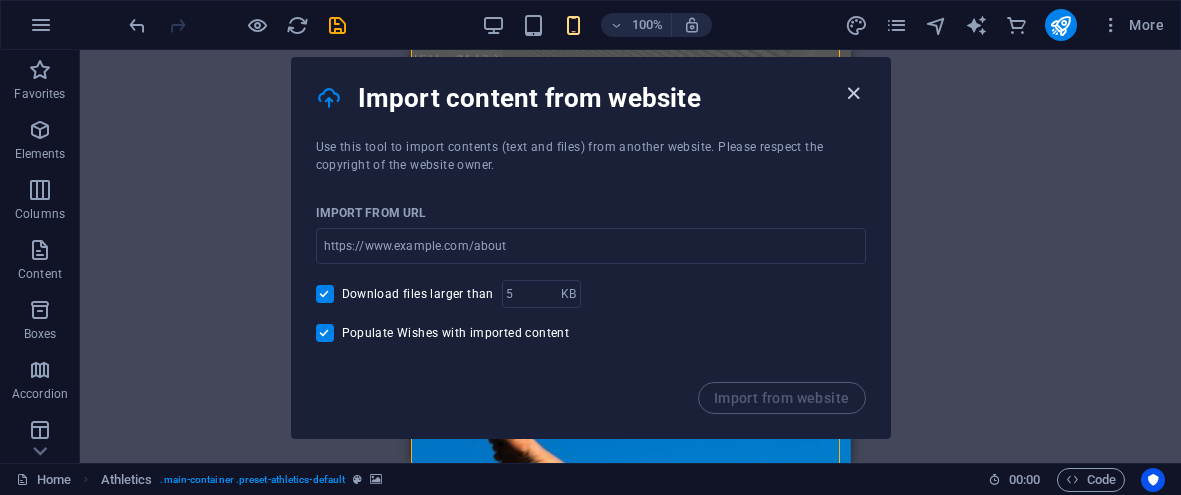 click at bounding box center [853, 93] 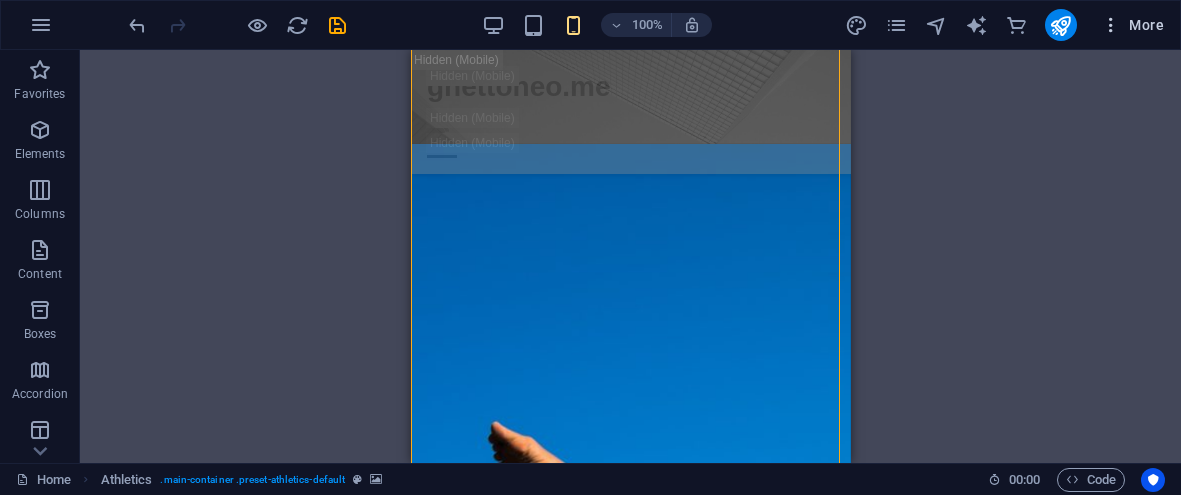 click on "More" at bounding box center [1132, 25] 